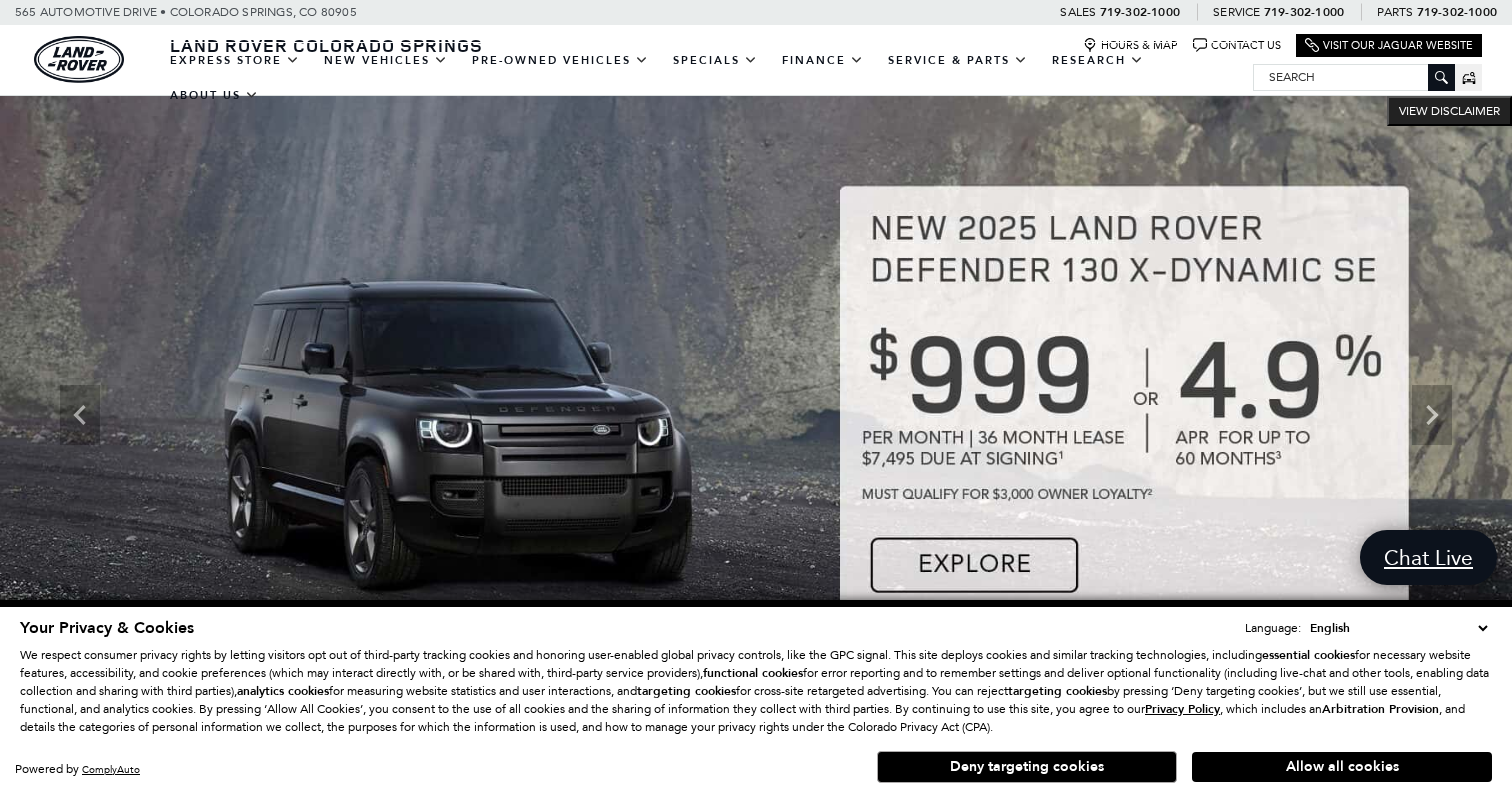 scroll, scrollTop: 0, scrollLeft: 0, axis: both 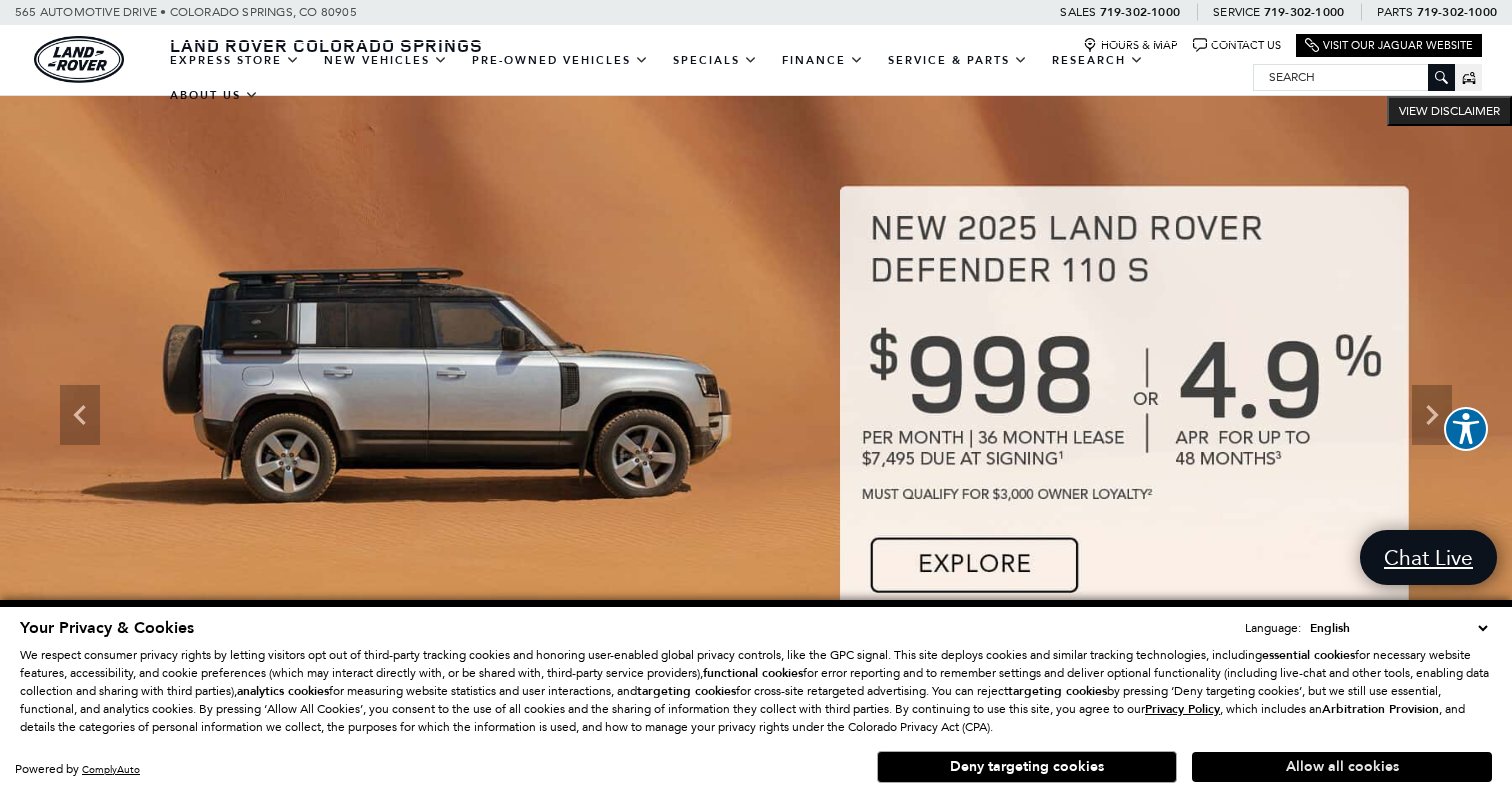 click on "Allow all cookies" at bounding box center [1342, 767] 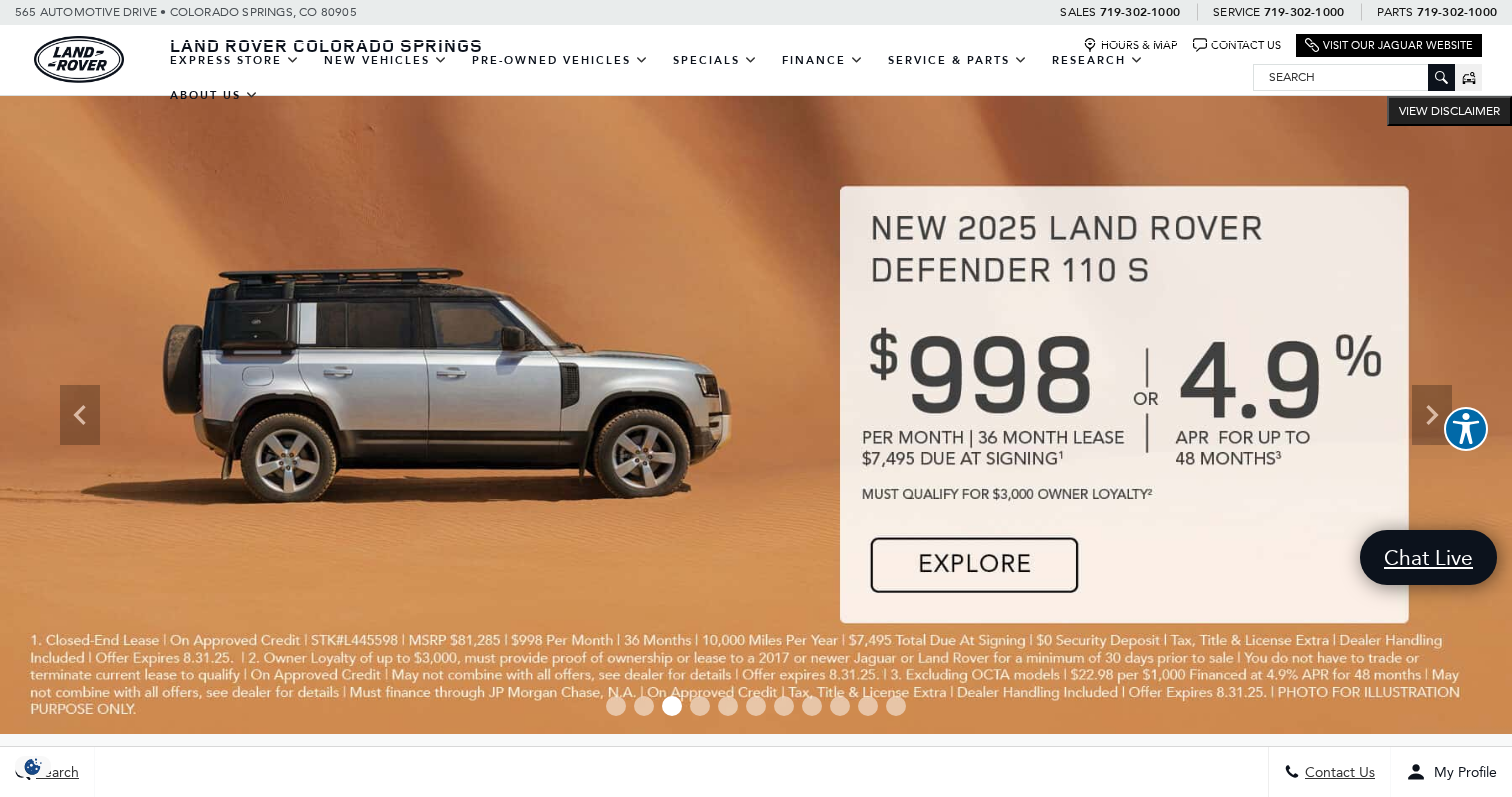scroll, scrollTop: 0, scrollLeft: 0, axis: both 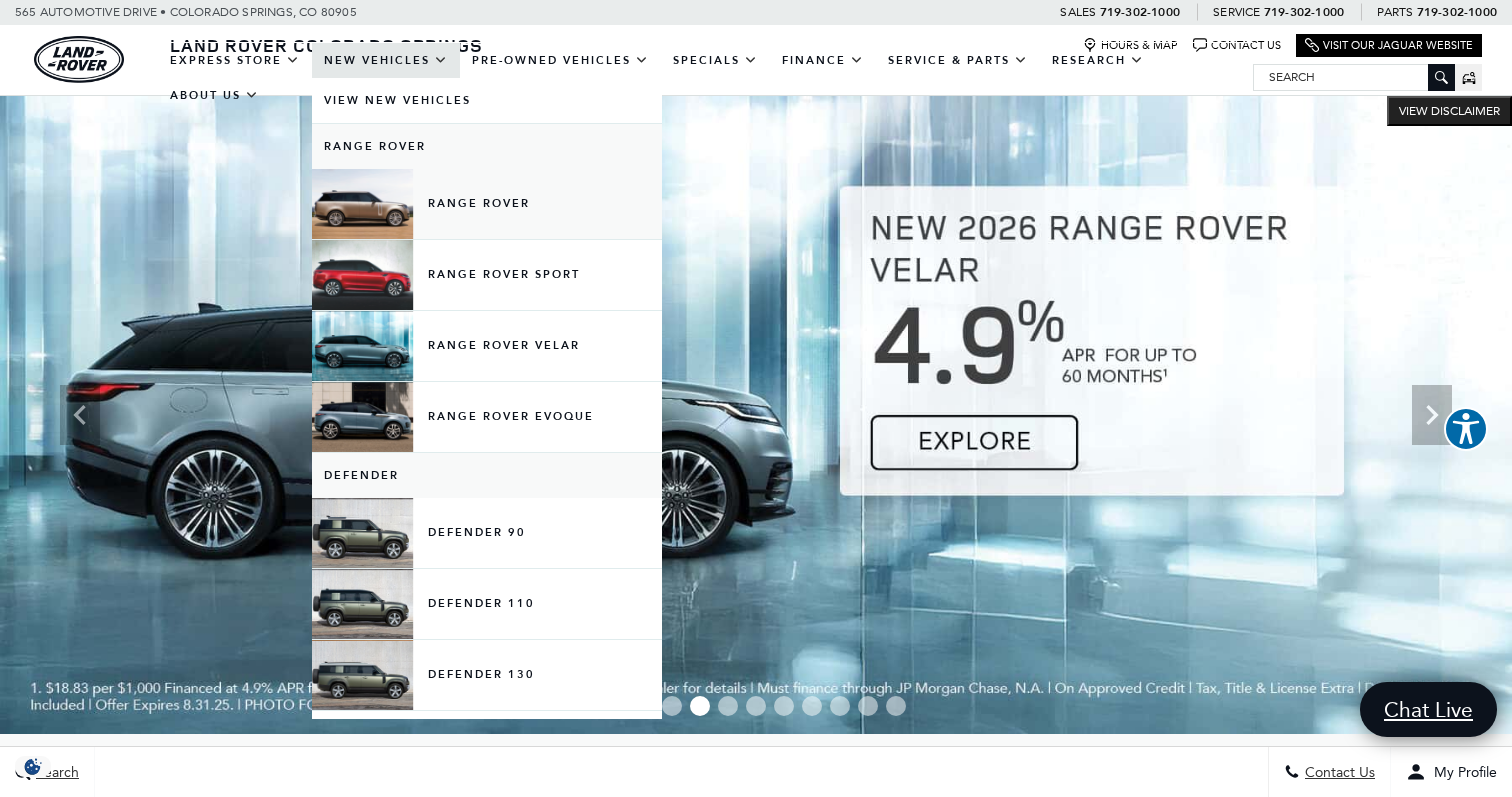 click on "Range Rover" at bounding box center [487, 204] 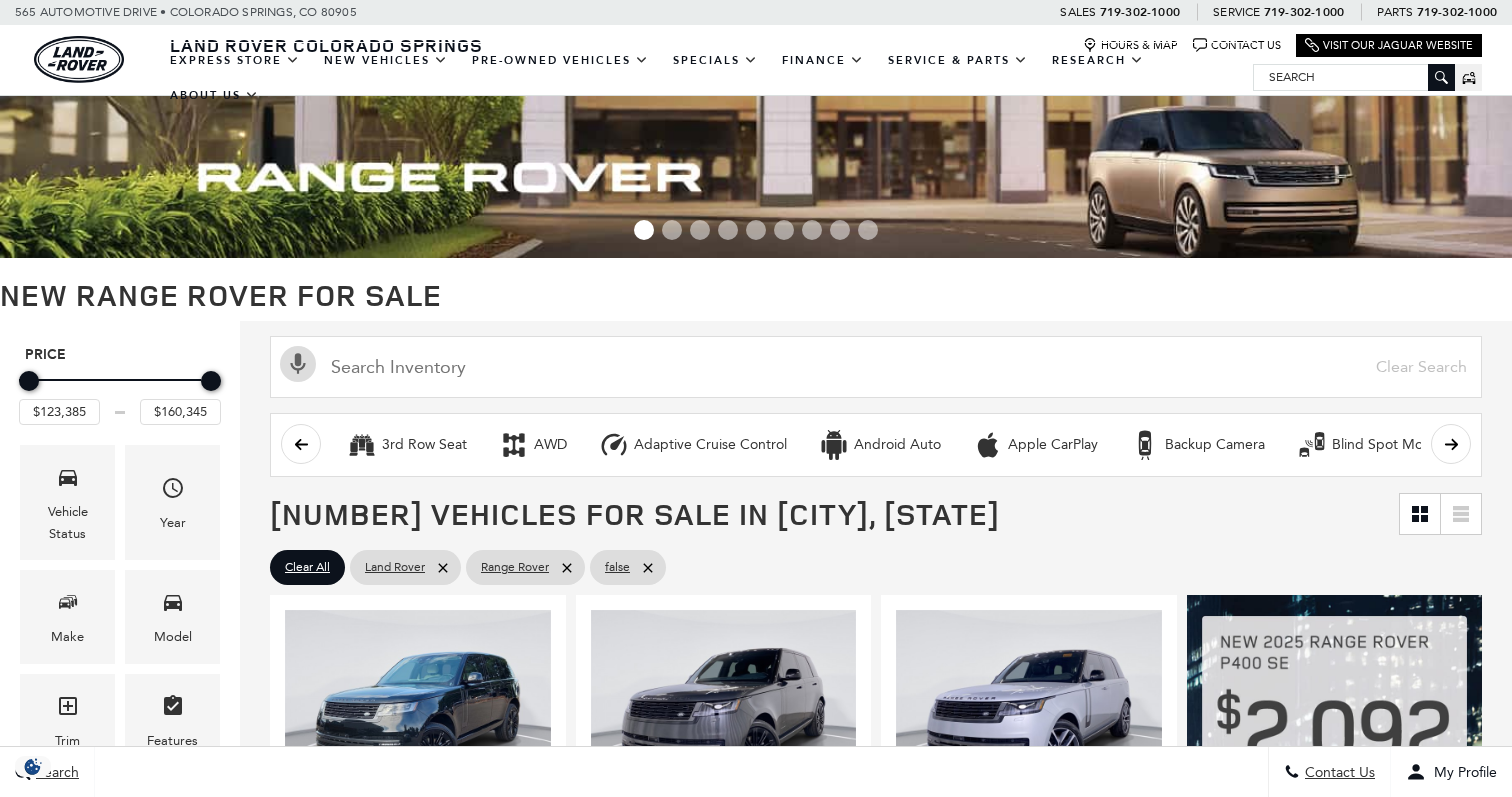 scroll, scrollTop: 0, scrollLeft: 0, axis: both 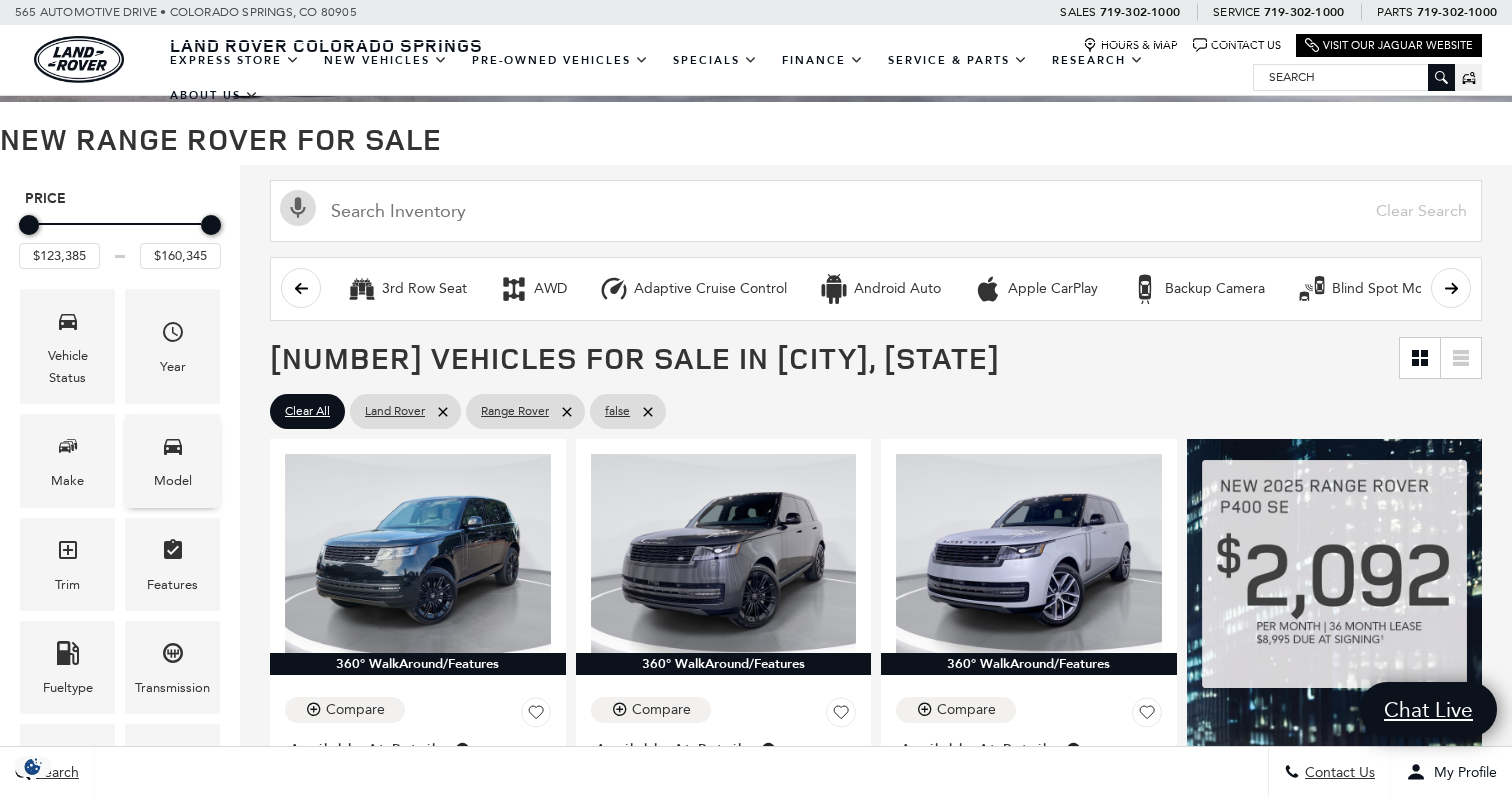 click at bounding box center (173, 449) 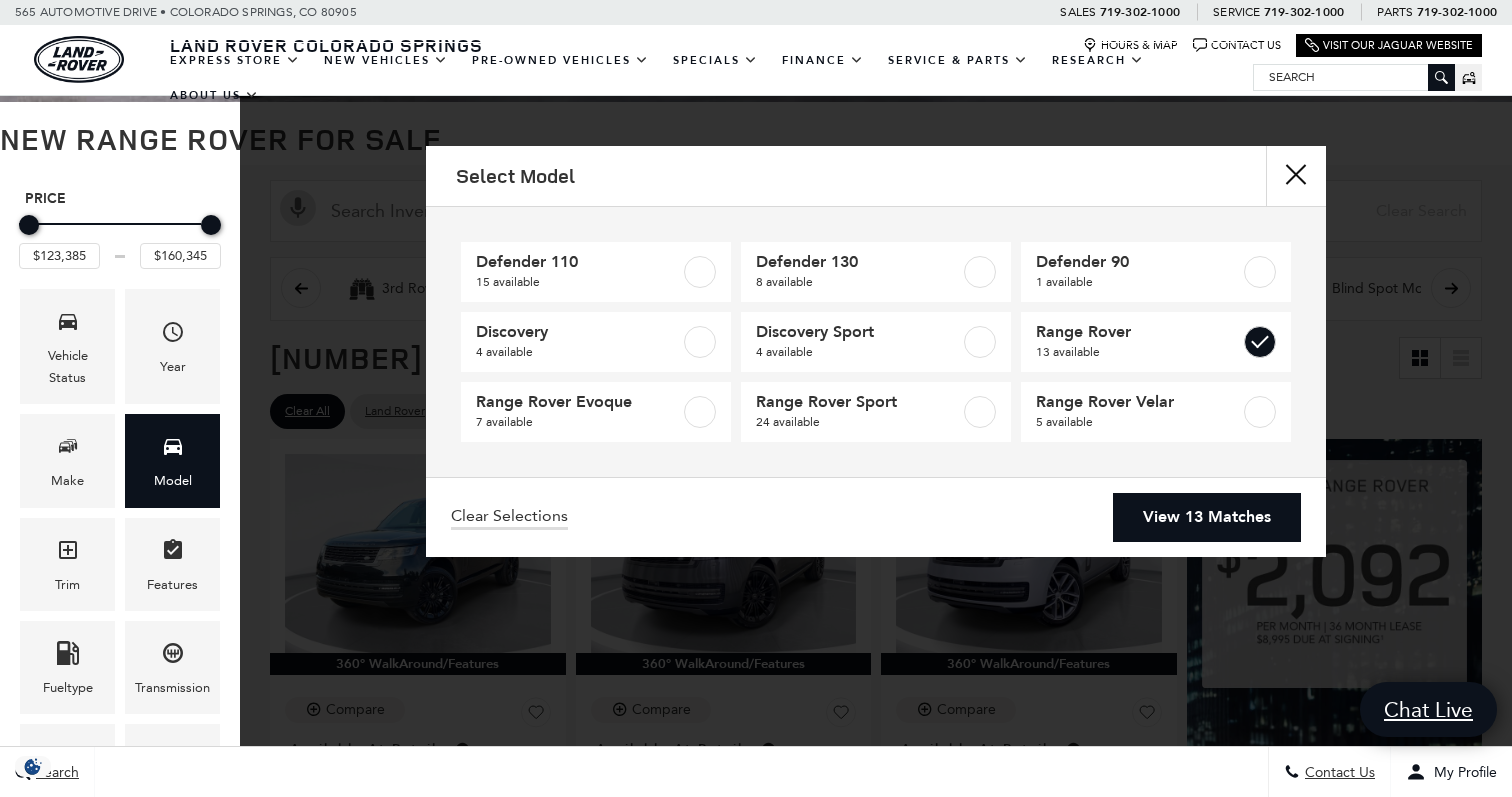click on "View   13   Matches" at bounding box center [1207, 517] 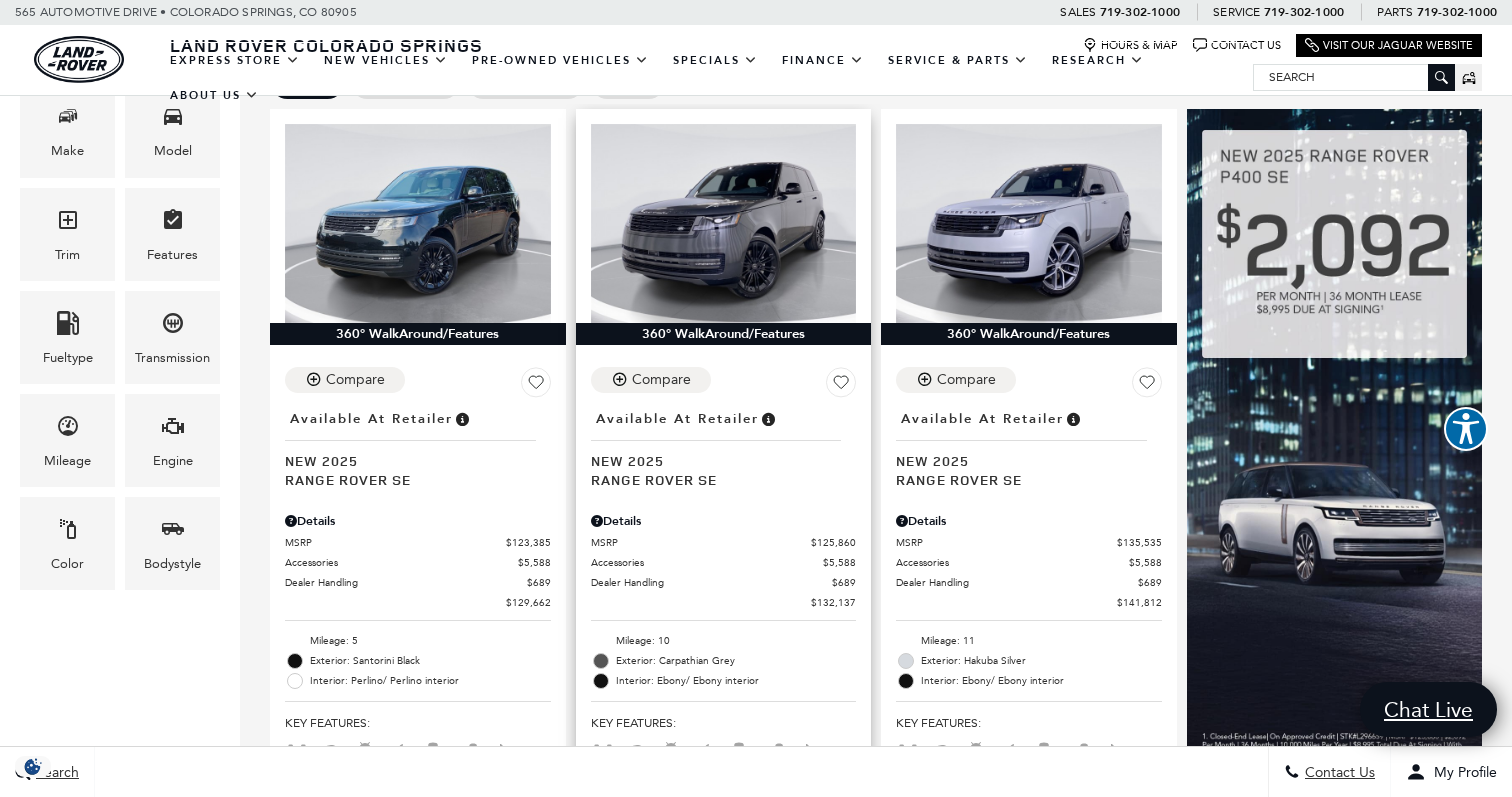 scroll, scrollTop: 490, scrollLeft: 0, axis: vertical 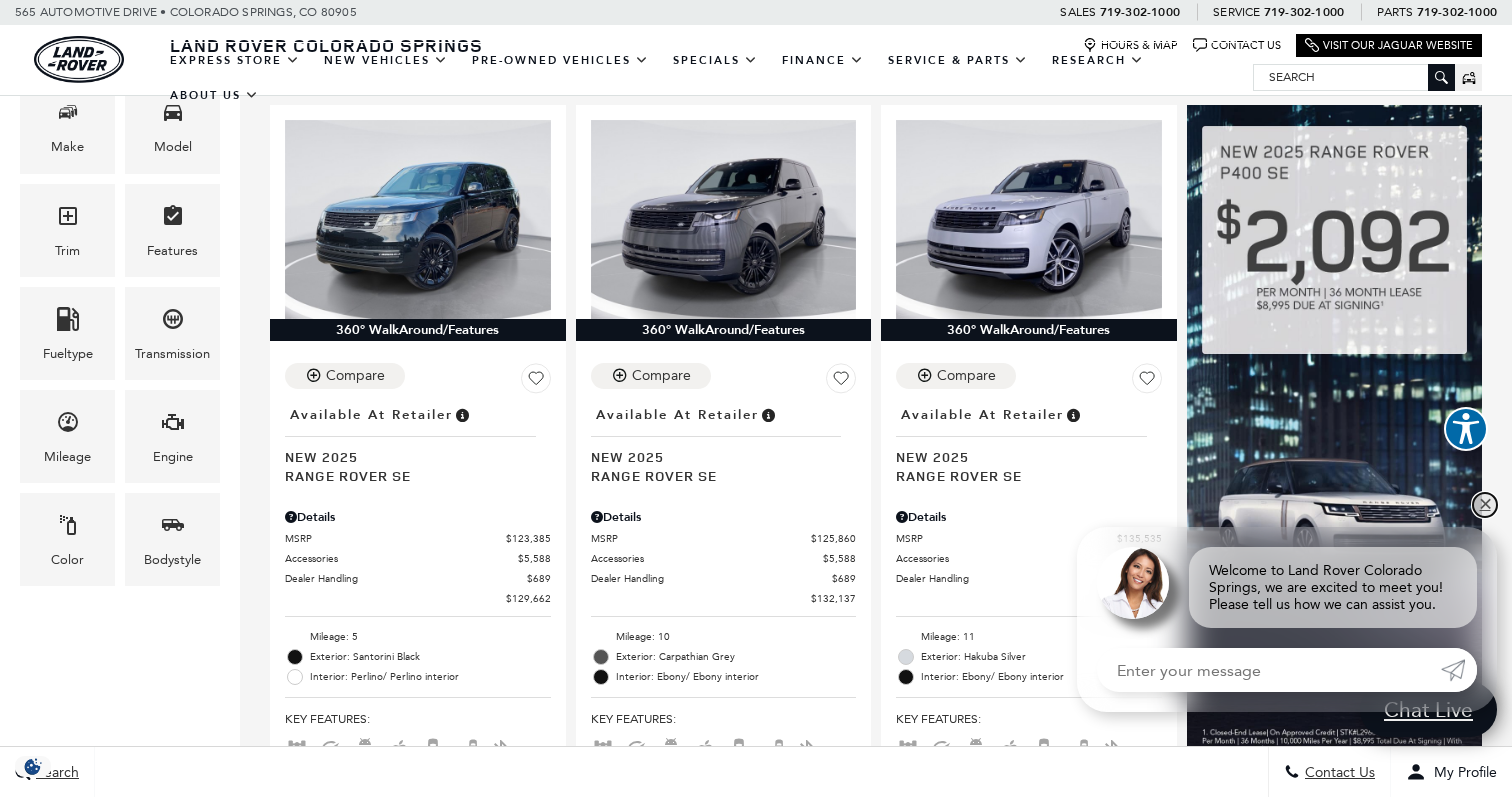 click on "✕" at bounding box center (1485, 505) 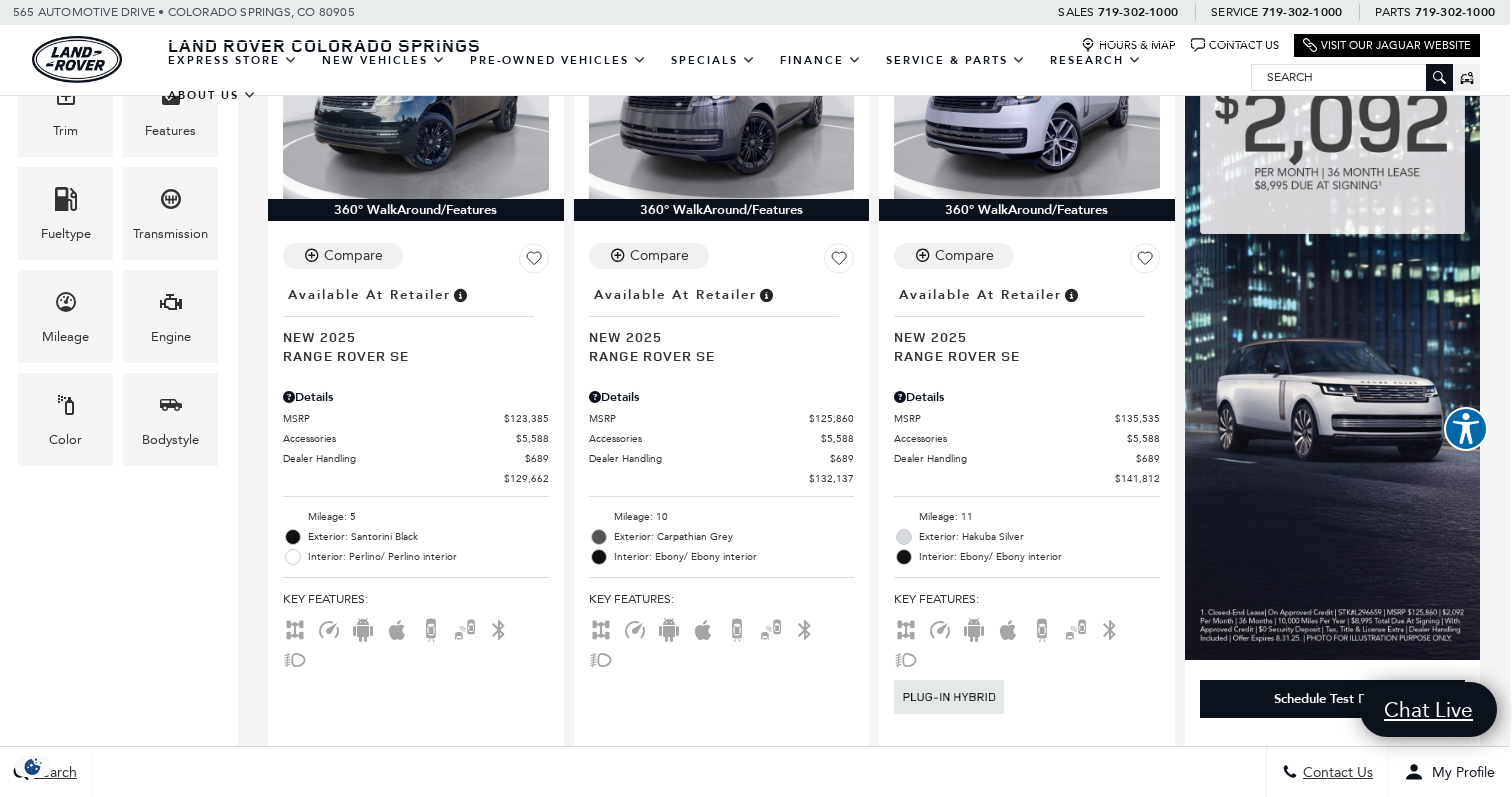 scroll, scrollTop: 541, scrollLeft: 2, axis: both 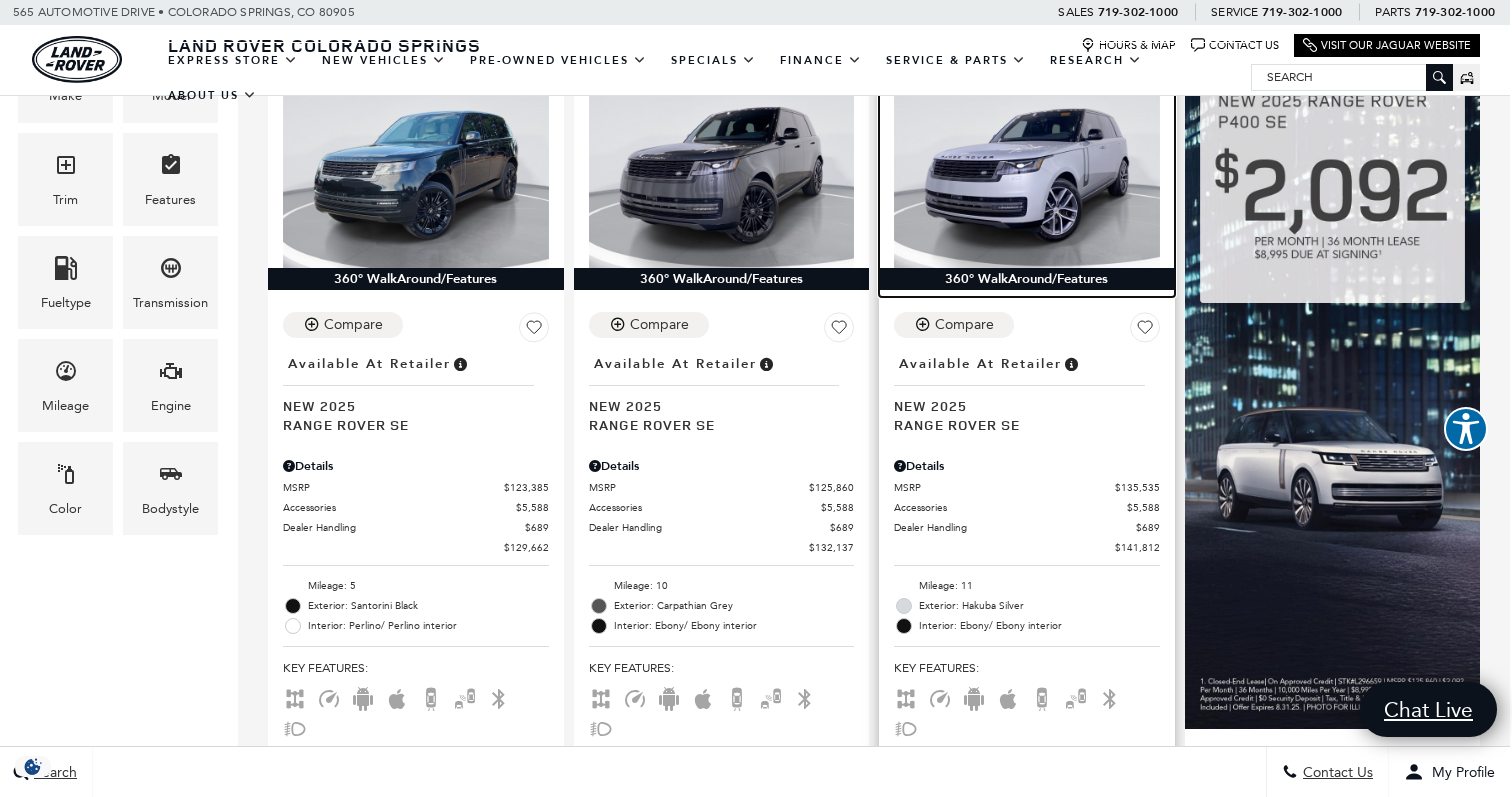 click at bounding box center [1027, 168] 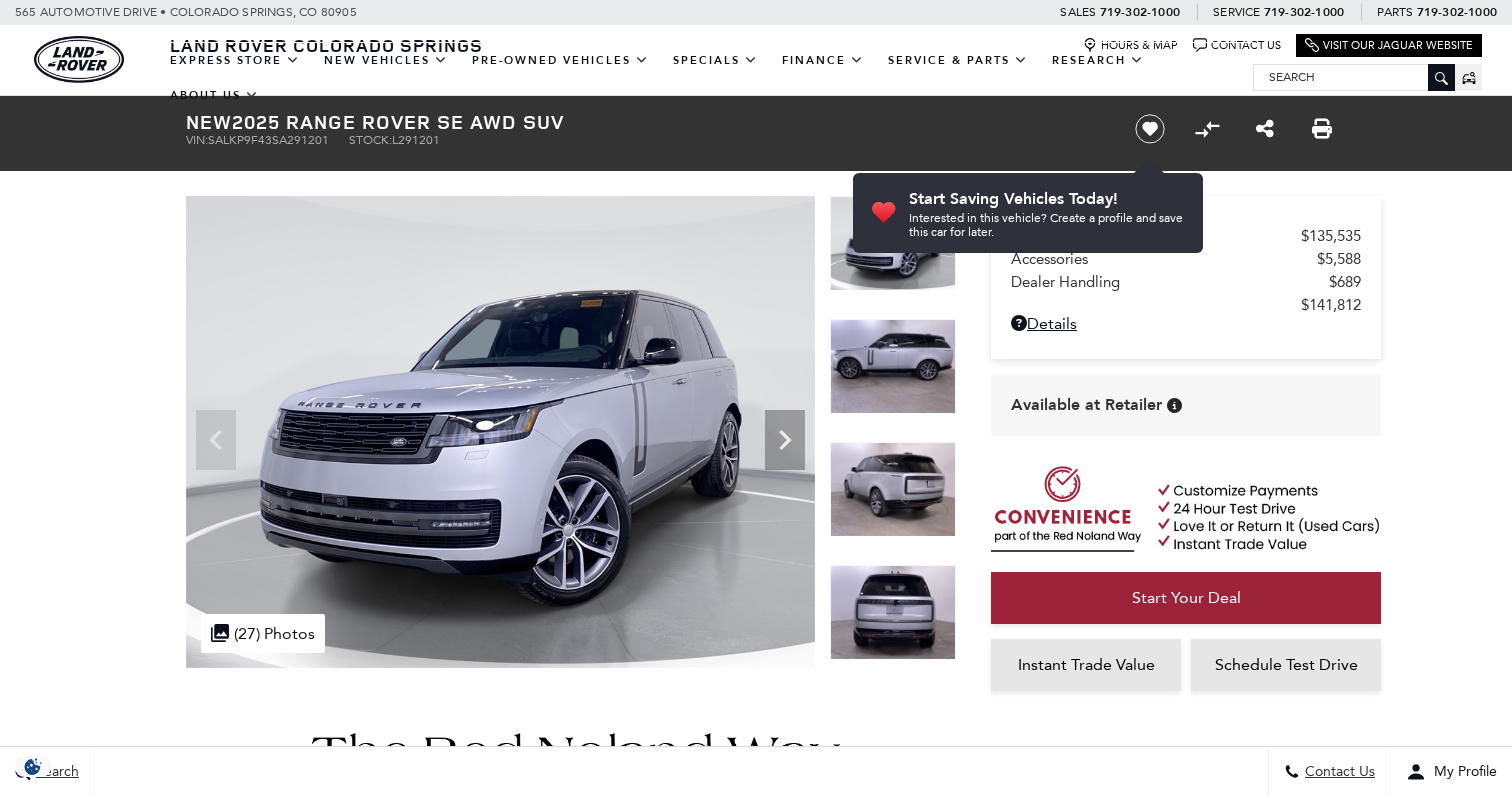 scroll, scrollTop: 0, scrollLeft: 0, axis: both 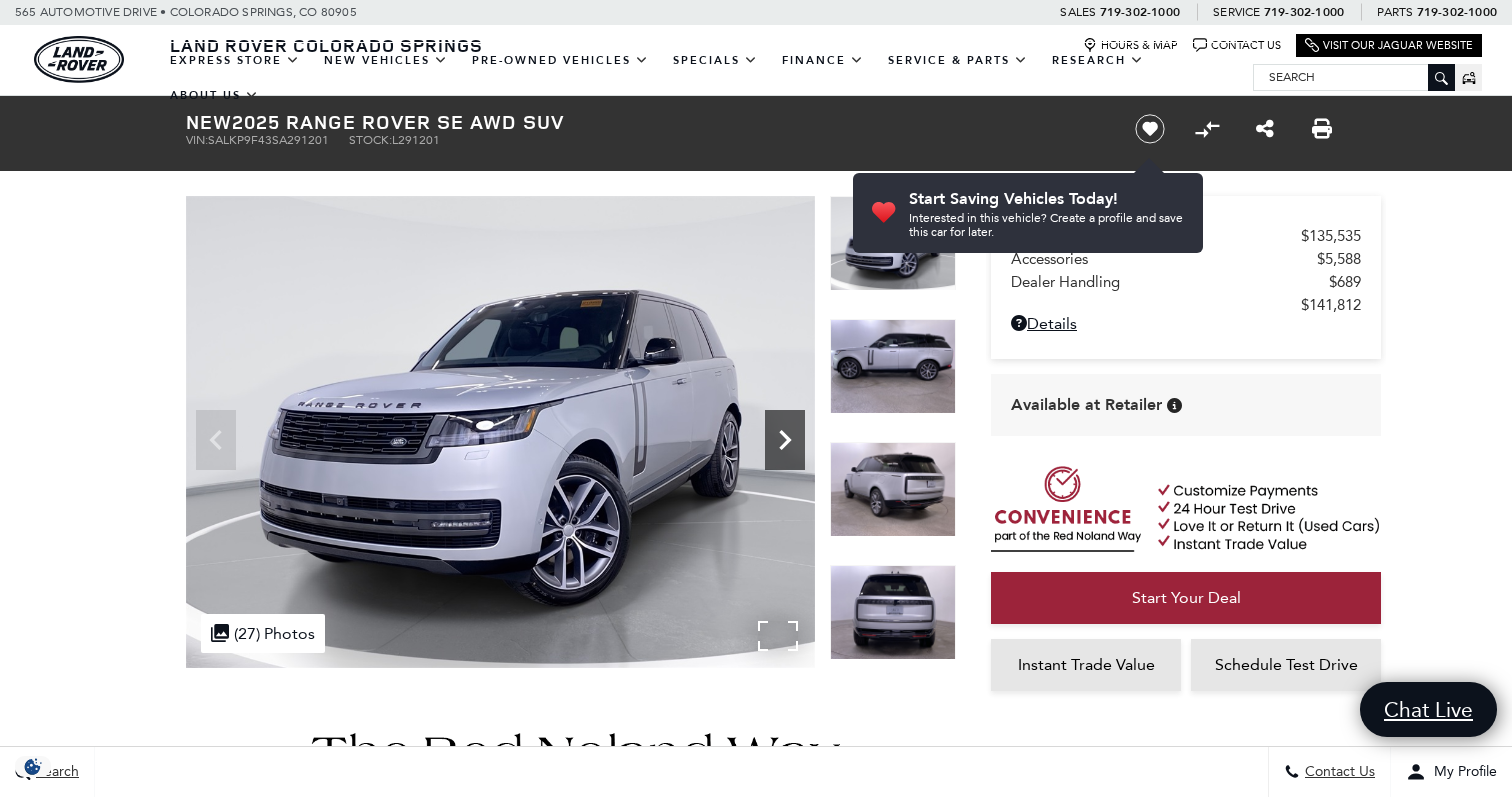click 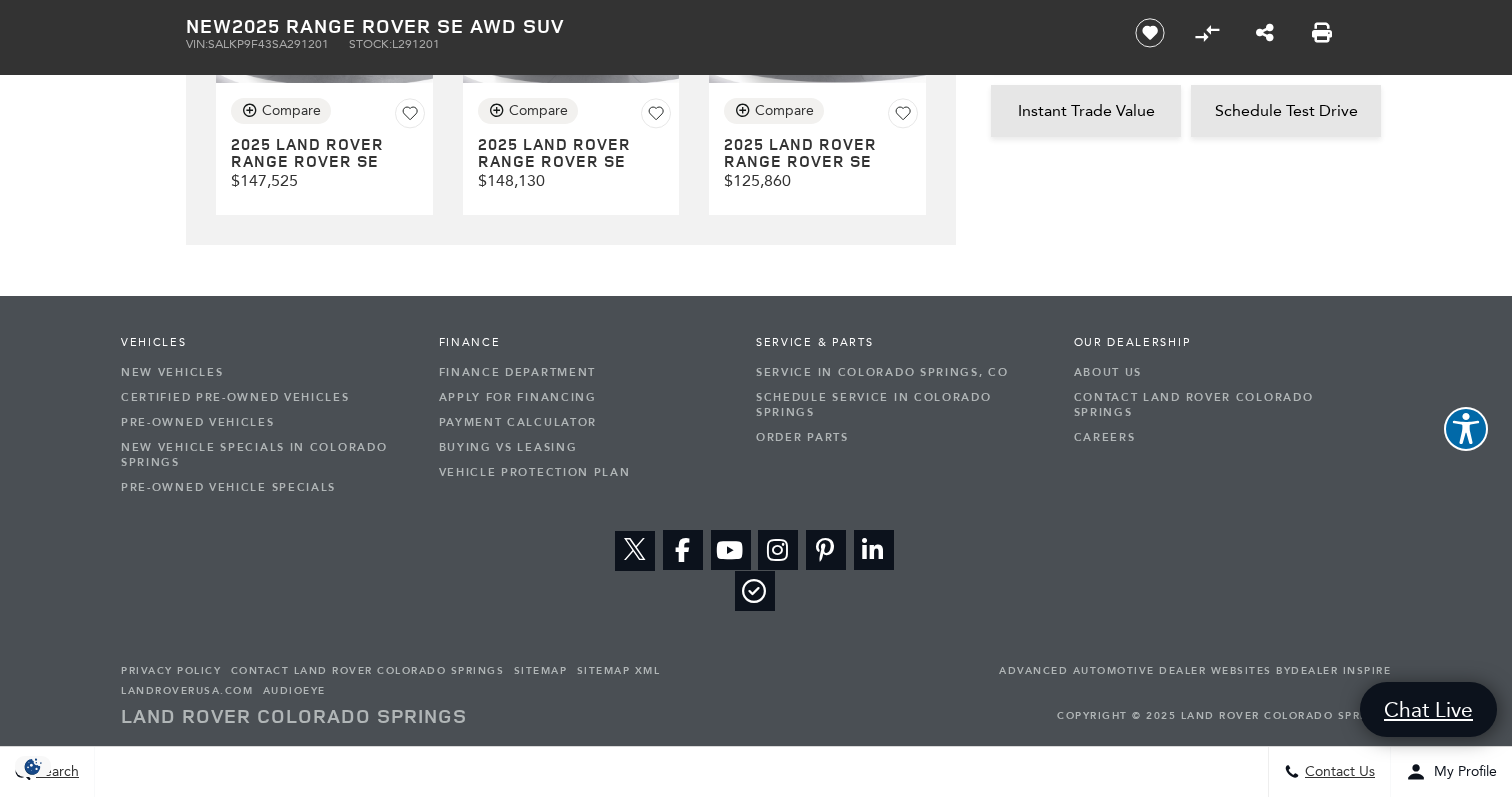 scroll, scrollTop: 6440, scrollLeft: 0, axis: vertical 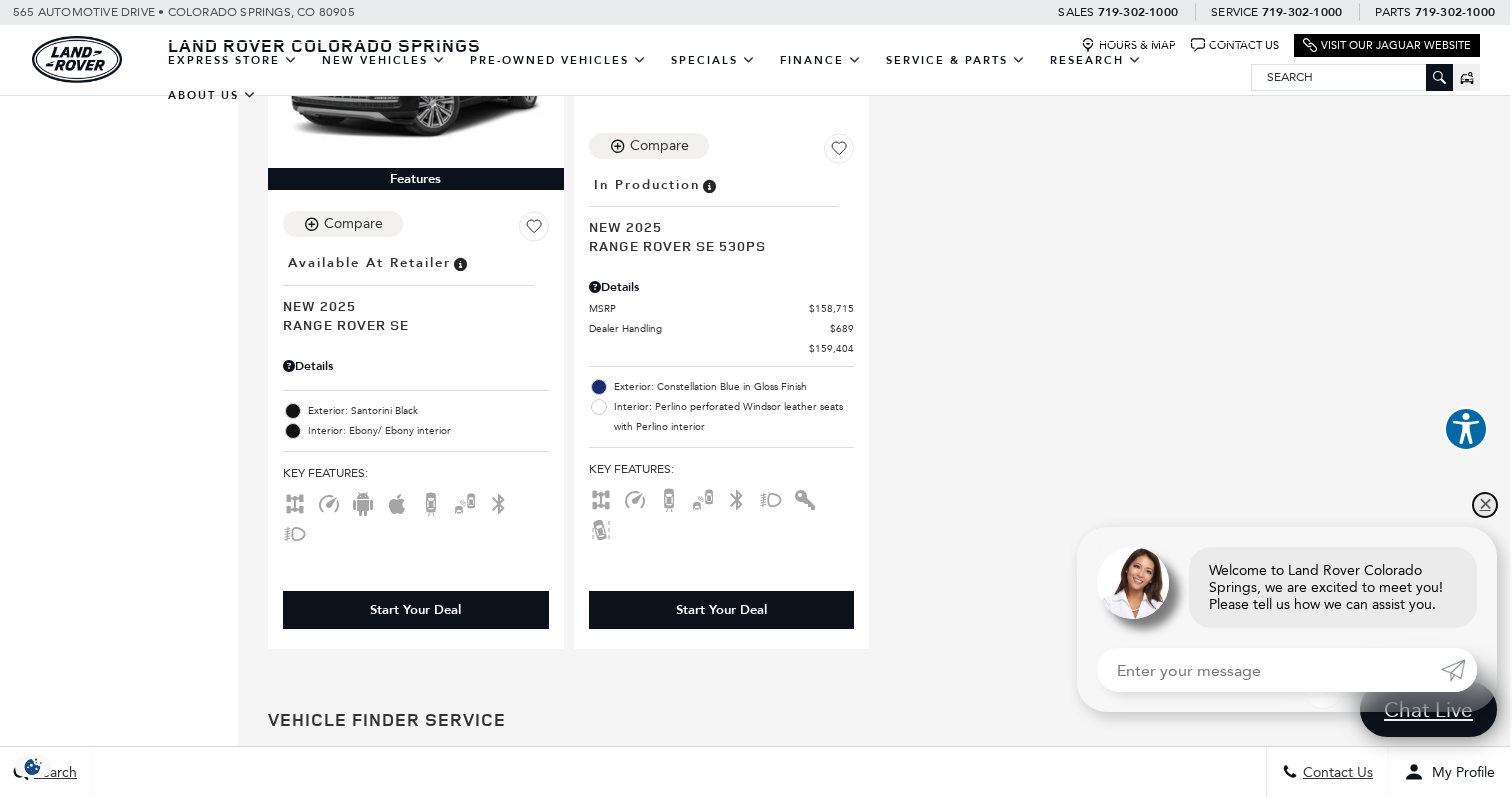 click on "✕" at bounding box center (1485, 505) 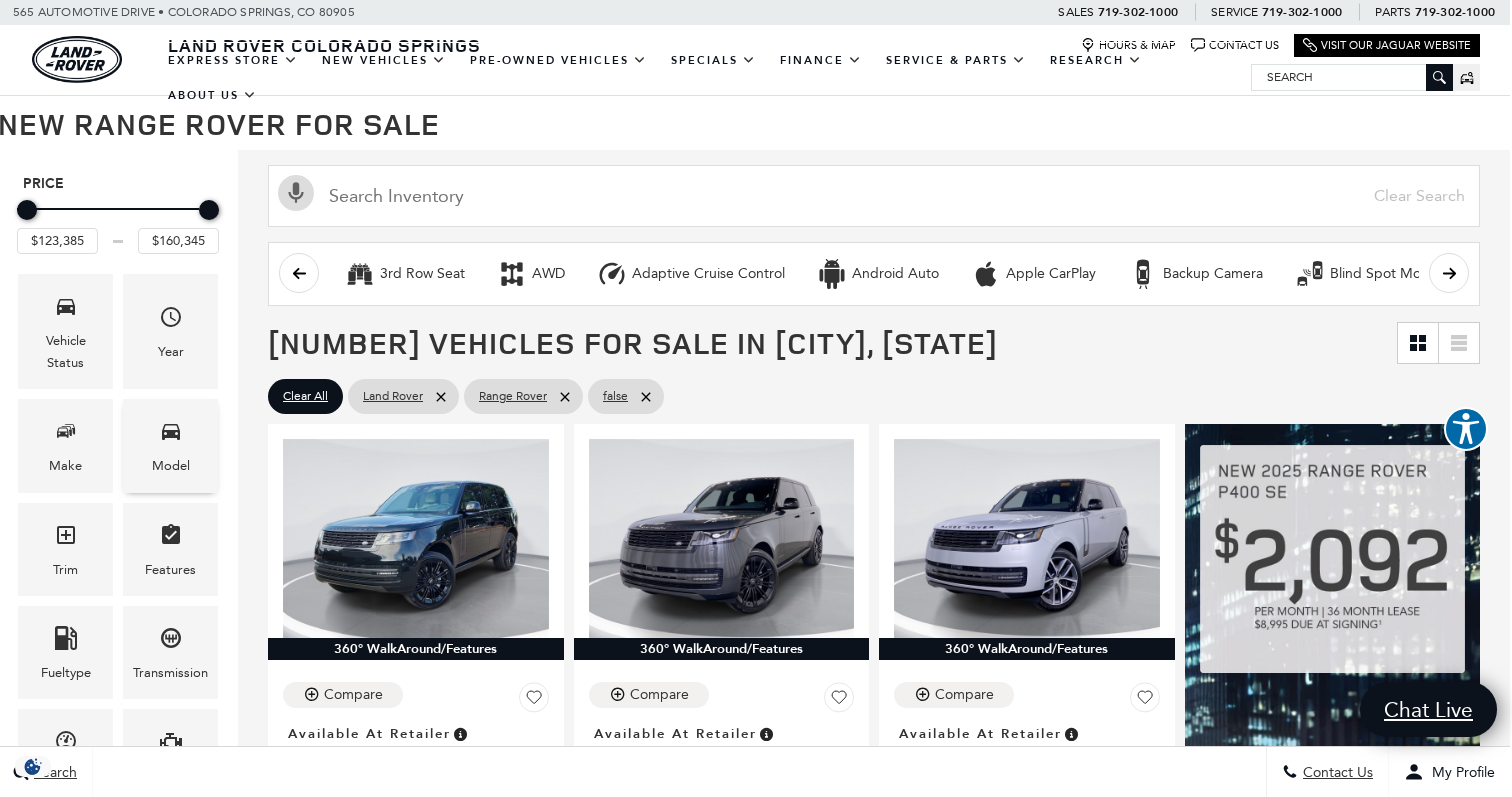 scroll, scrollTop: 185, scrollLeft: 2, axis: both 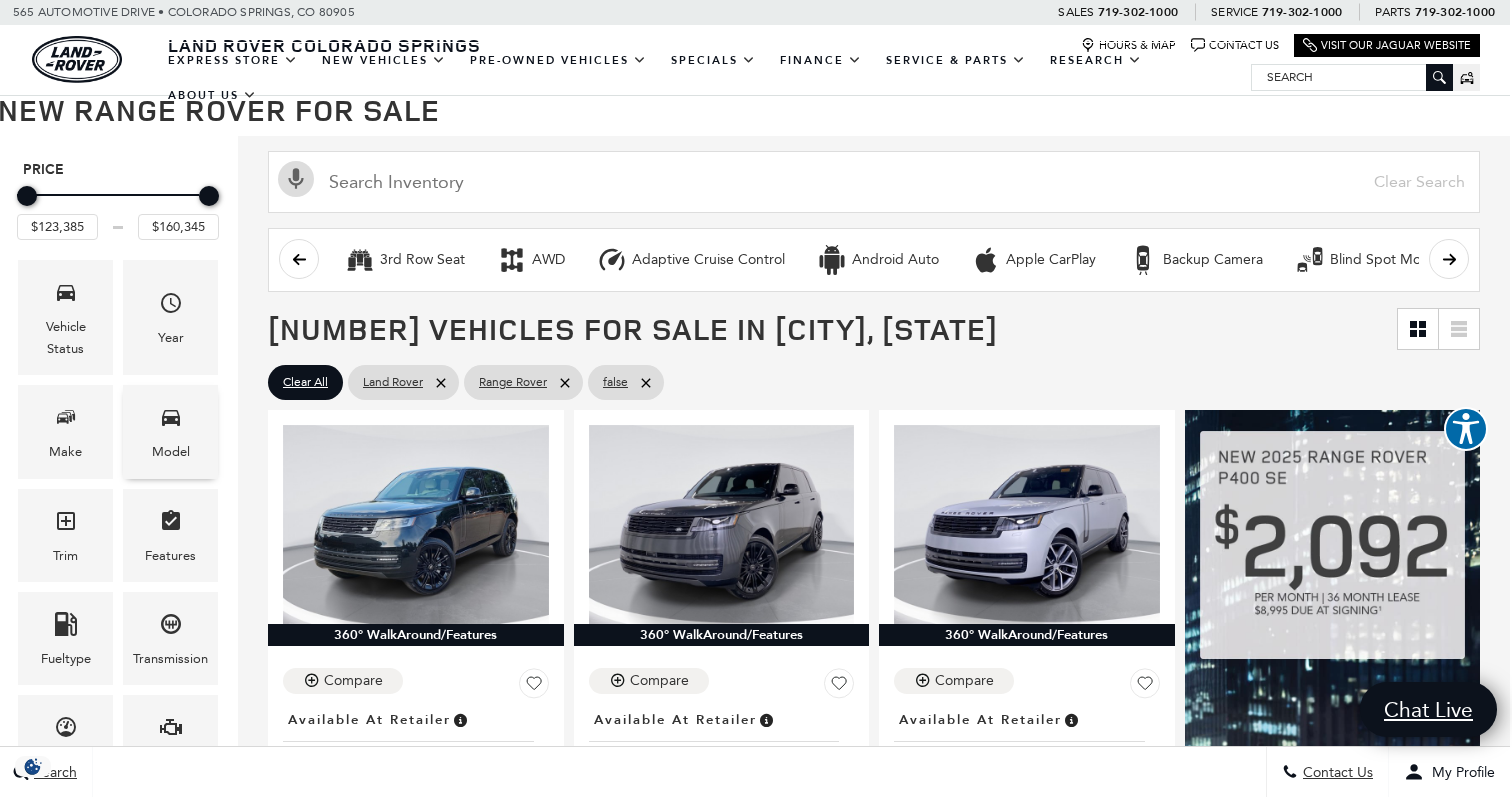 click on "Model" at bounding box center [170, 431] 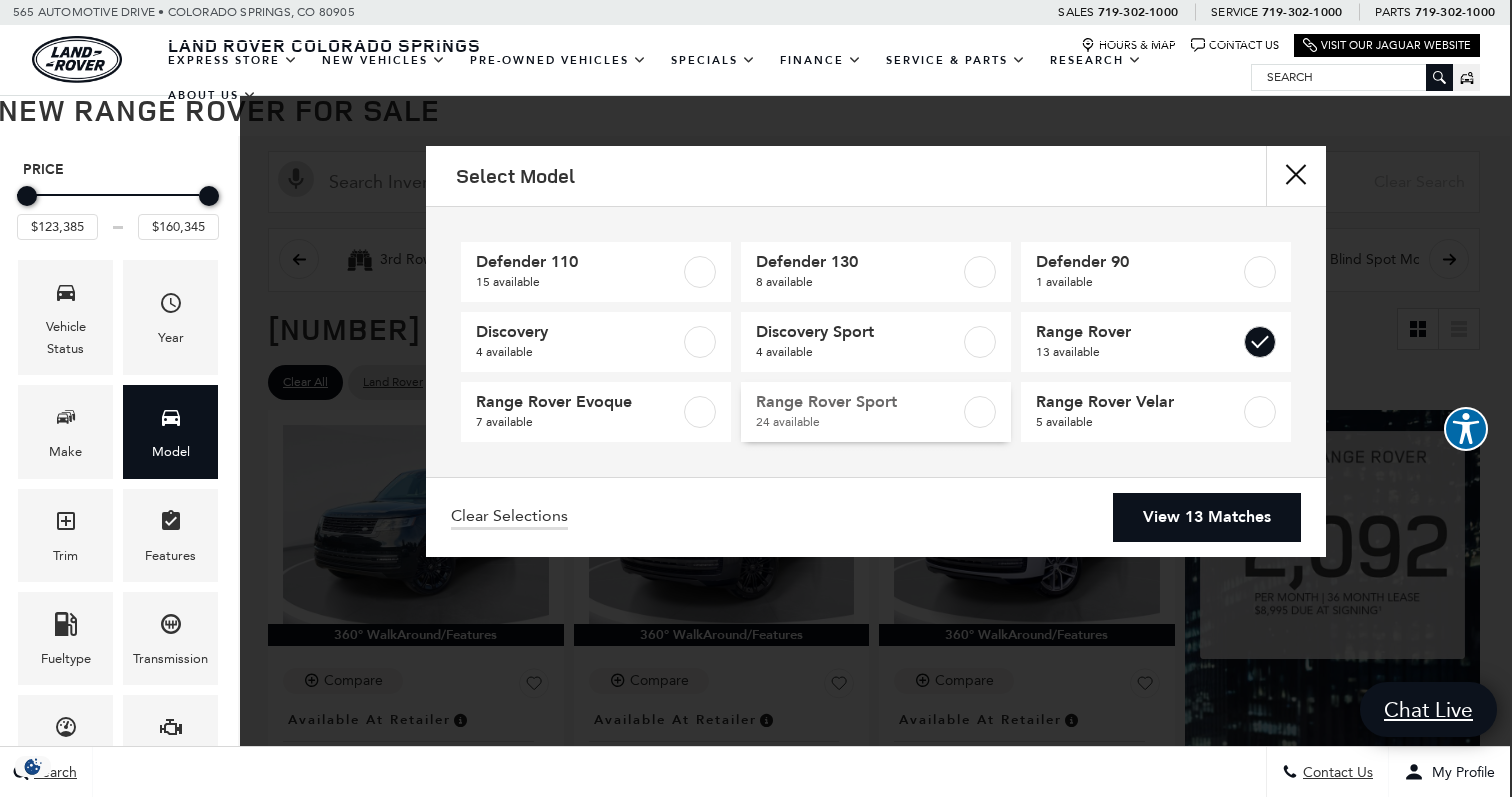 click on "Range Rover Sport" at bounding box center (858, 402) 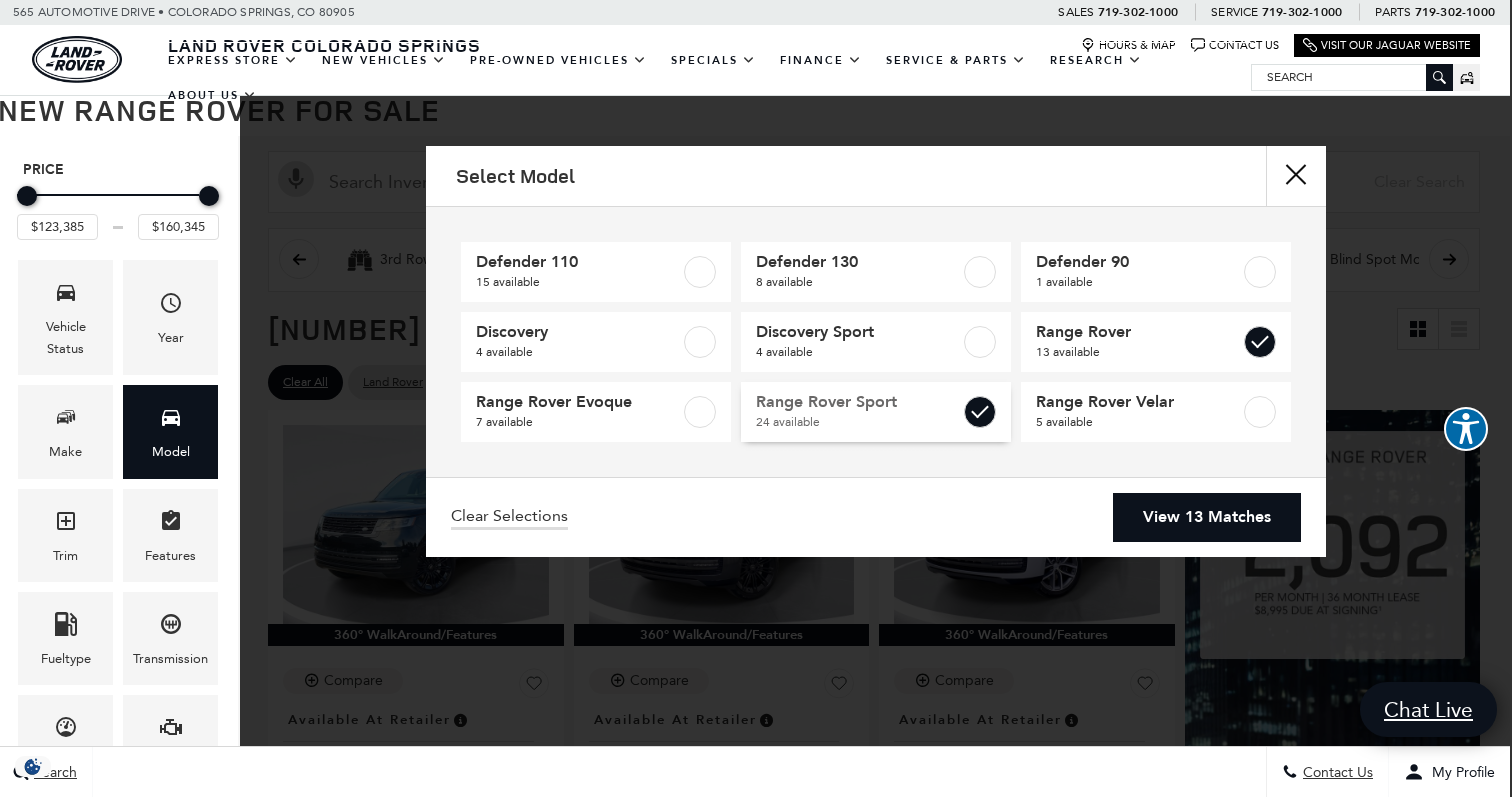 type on "$88,075" 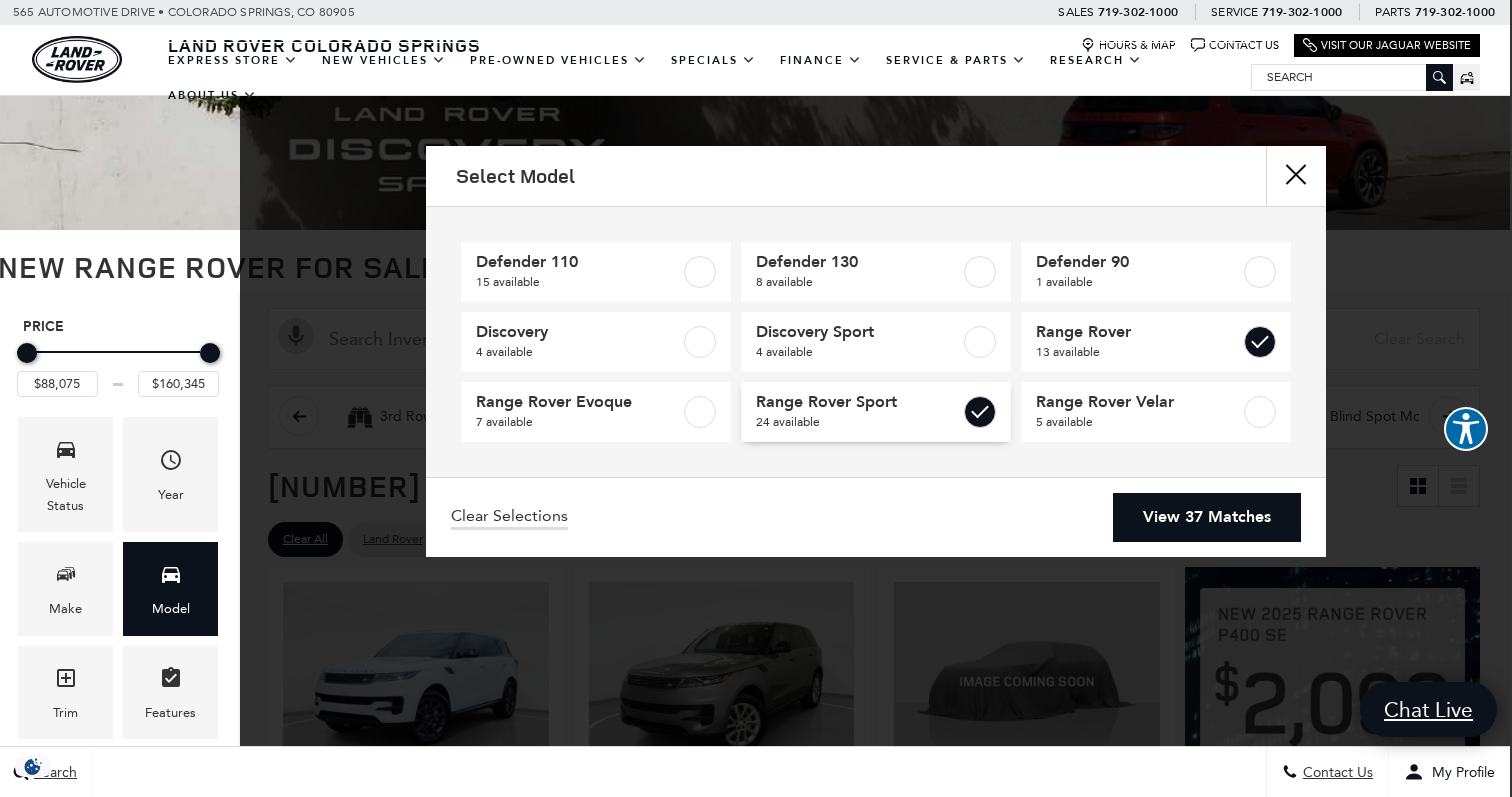 scroll, scrollTop: 0, scrollLeft: 2, axis: horizontal 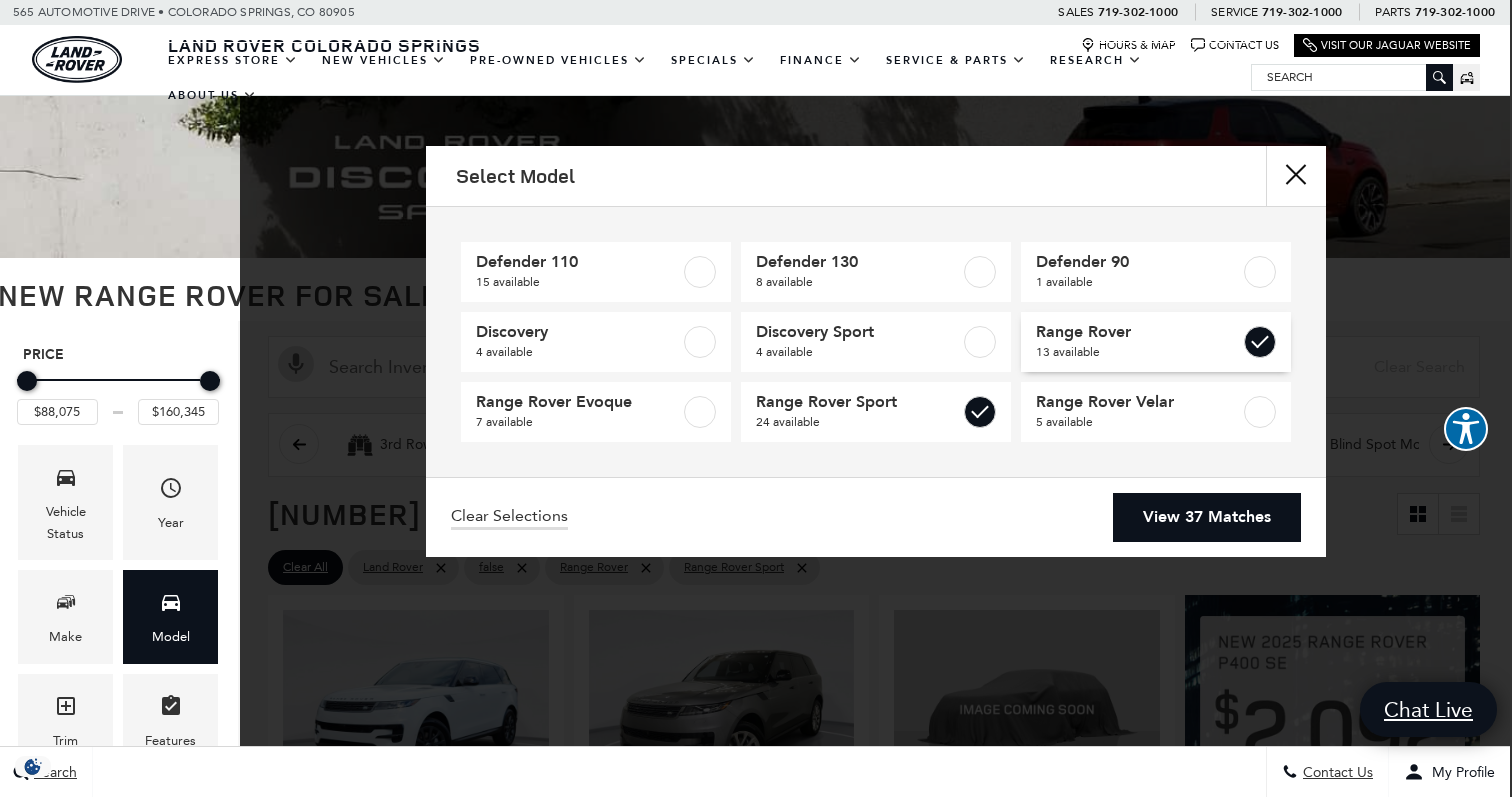 click on "Range Rover" at bounding box center [1138, 332] 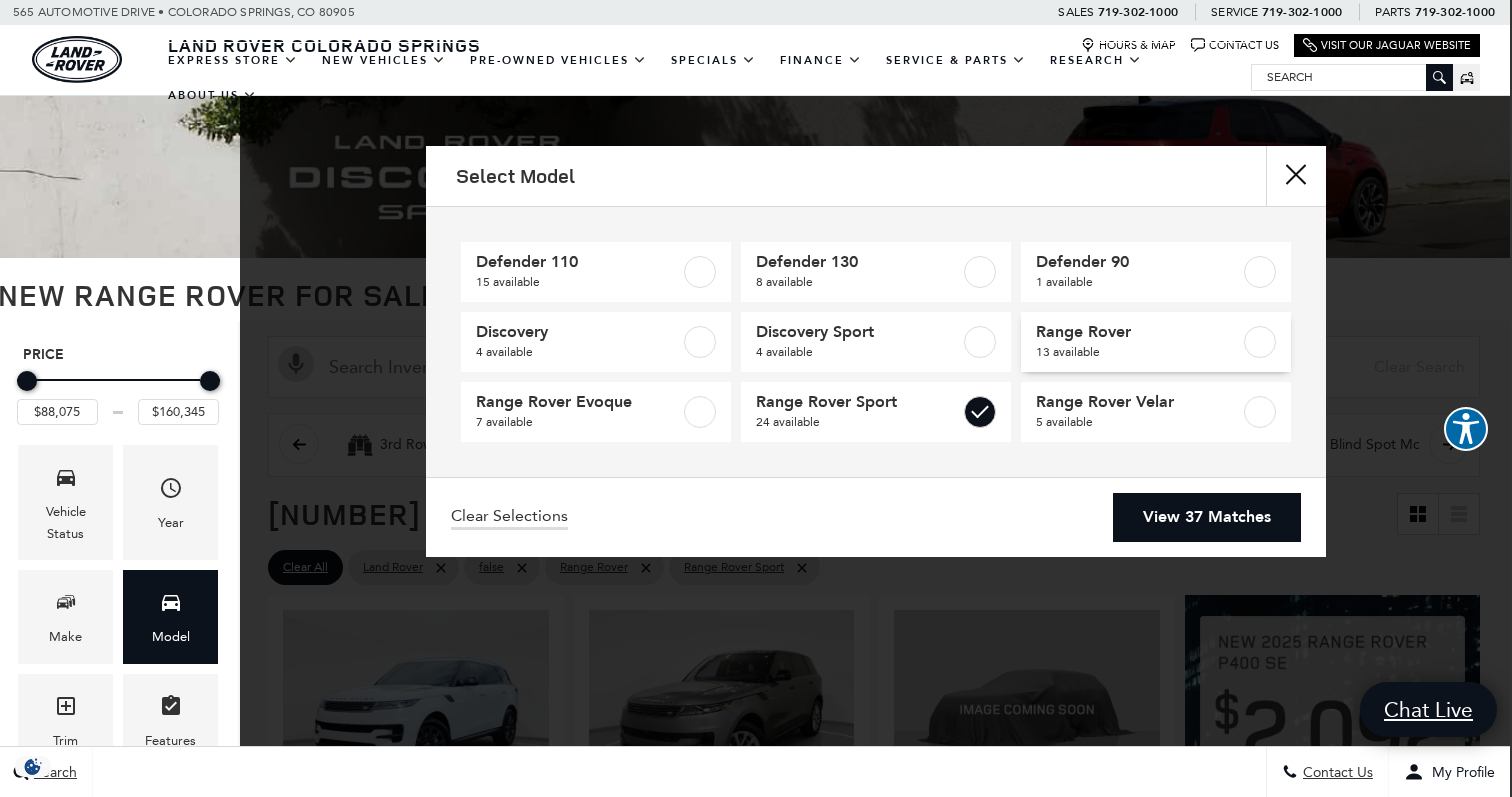 type on "$131,120" 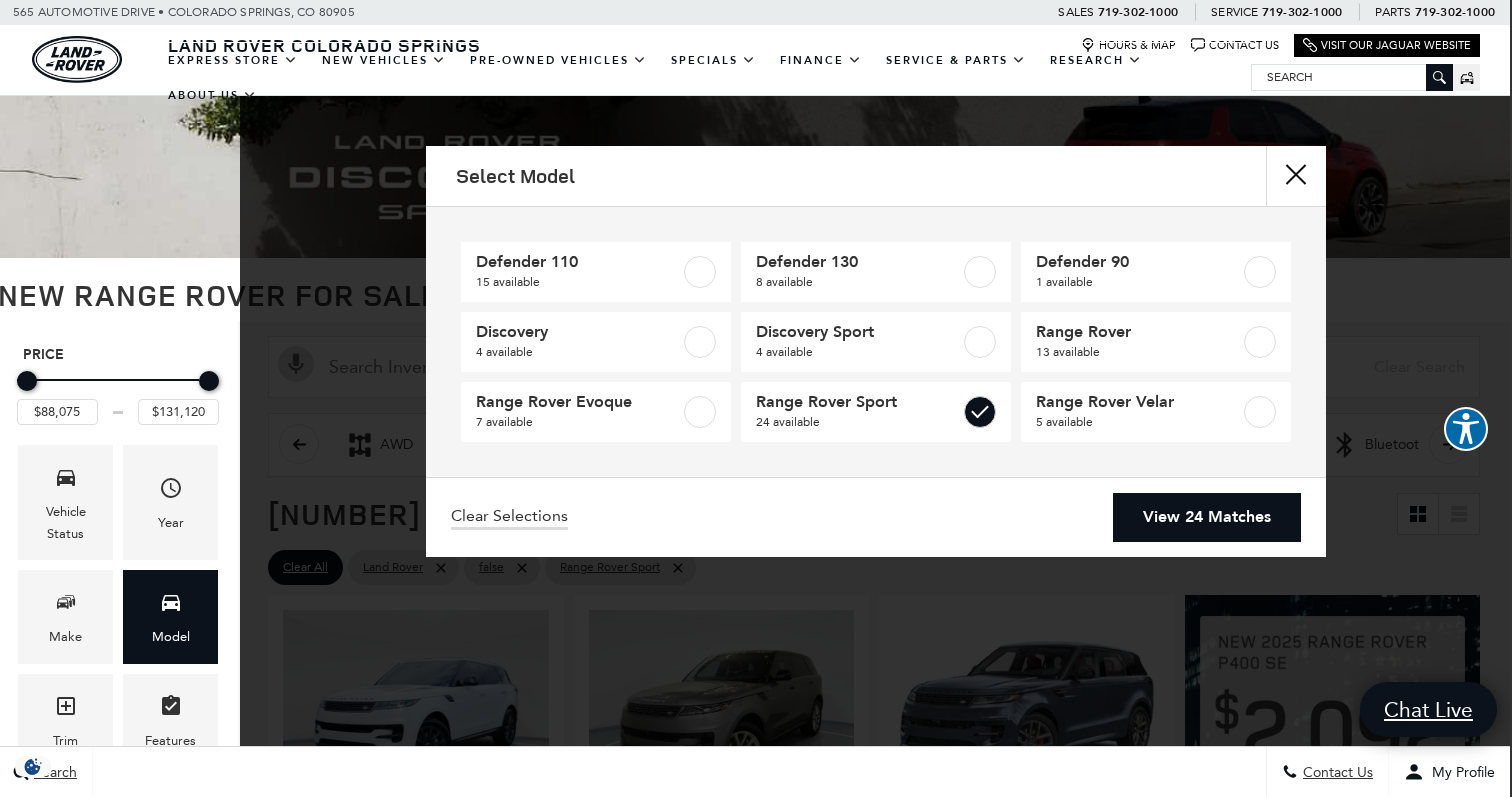 click on "View   24   Matches" at bounding box center [1207, 517] 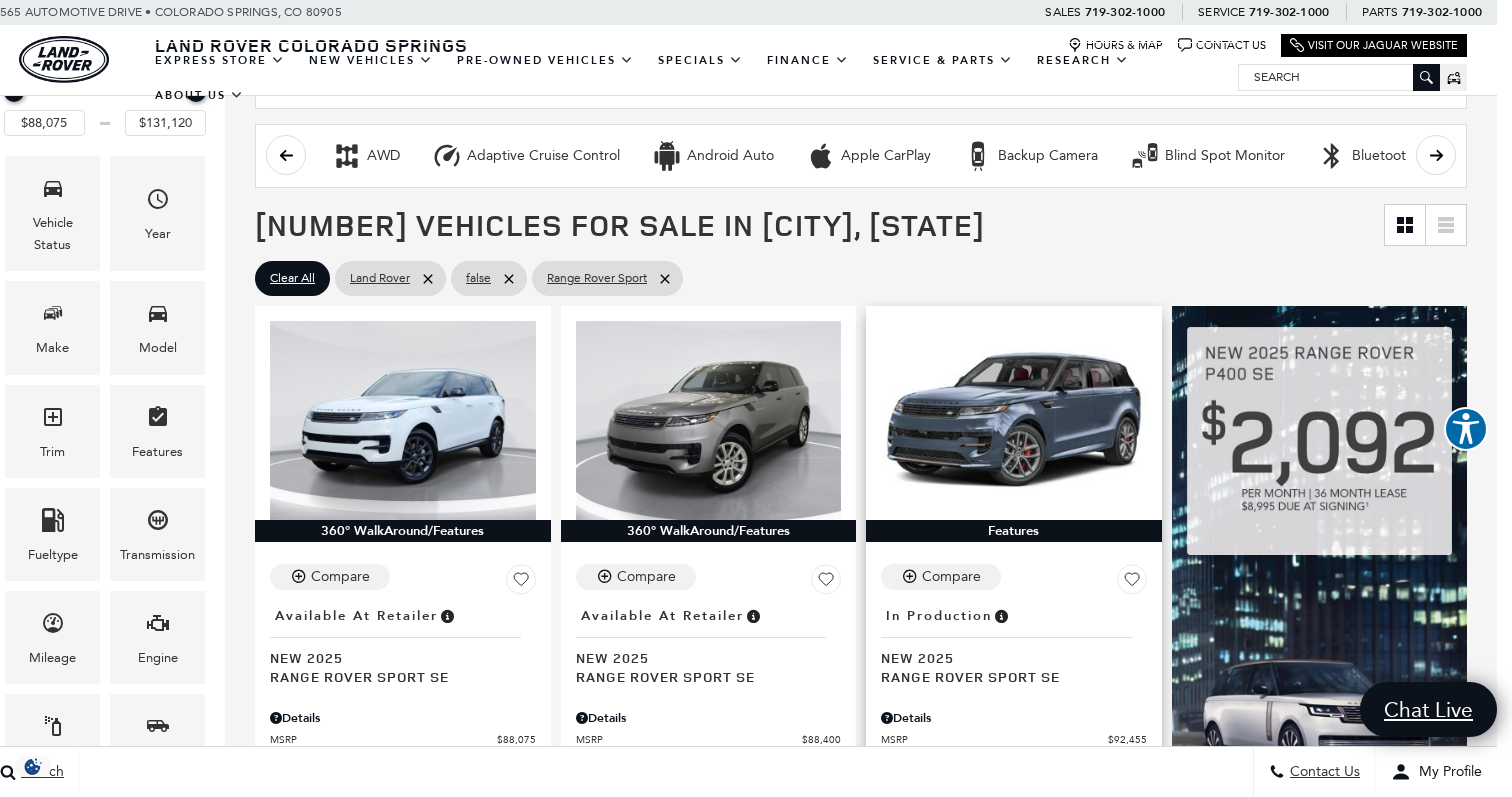 scroll, scrollTop: 350, scrollLeft: 15, axis: both 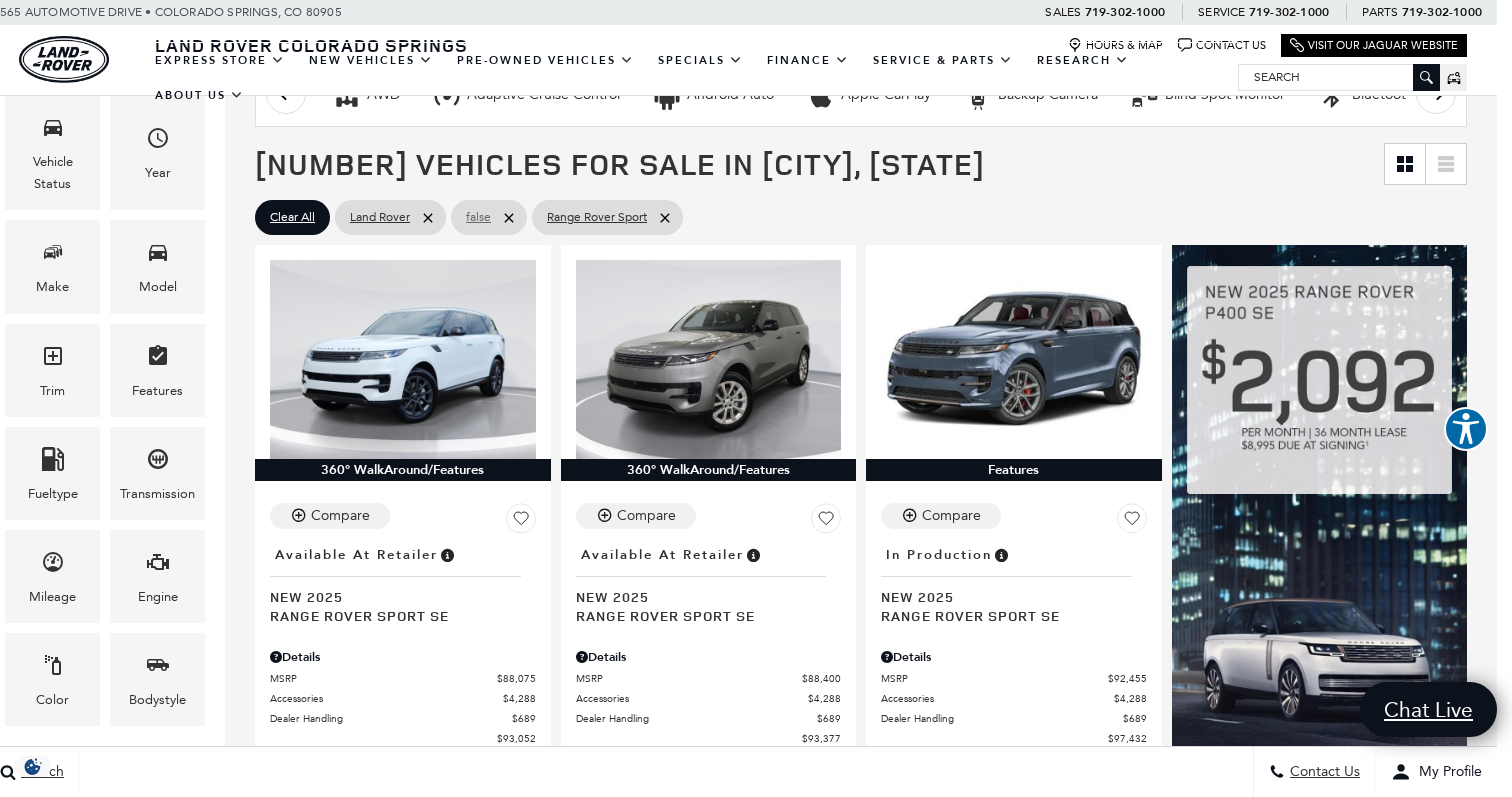 click 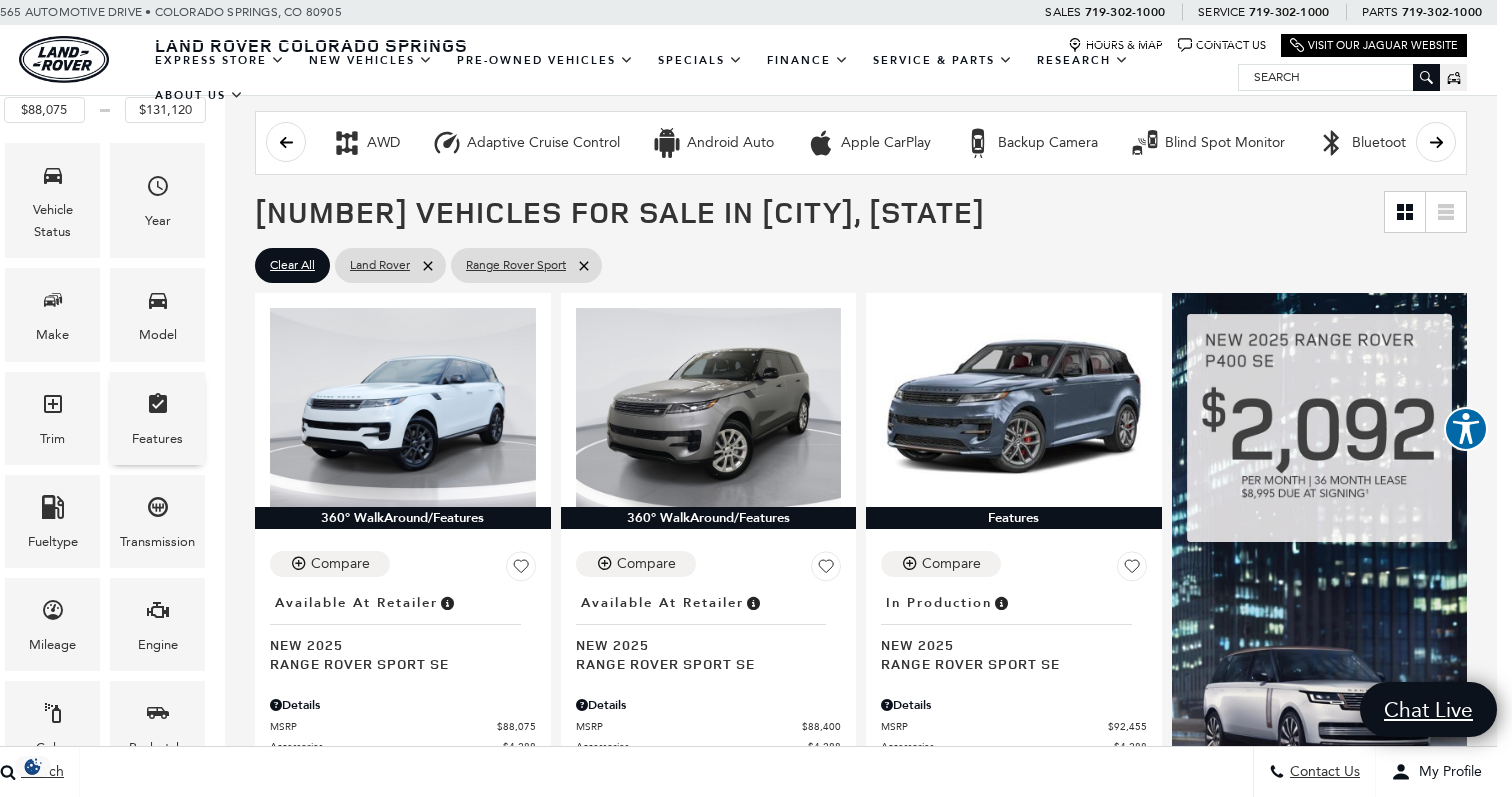 scroll, scrollTop: 318, scrollLeft: 15, axis: both 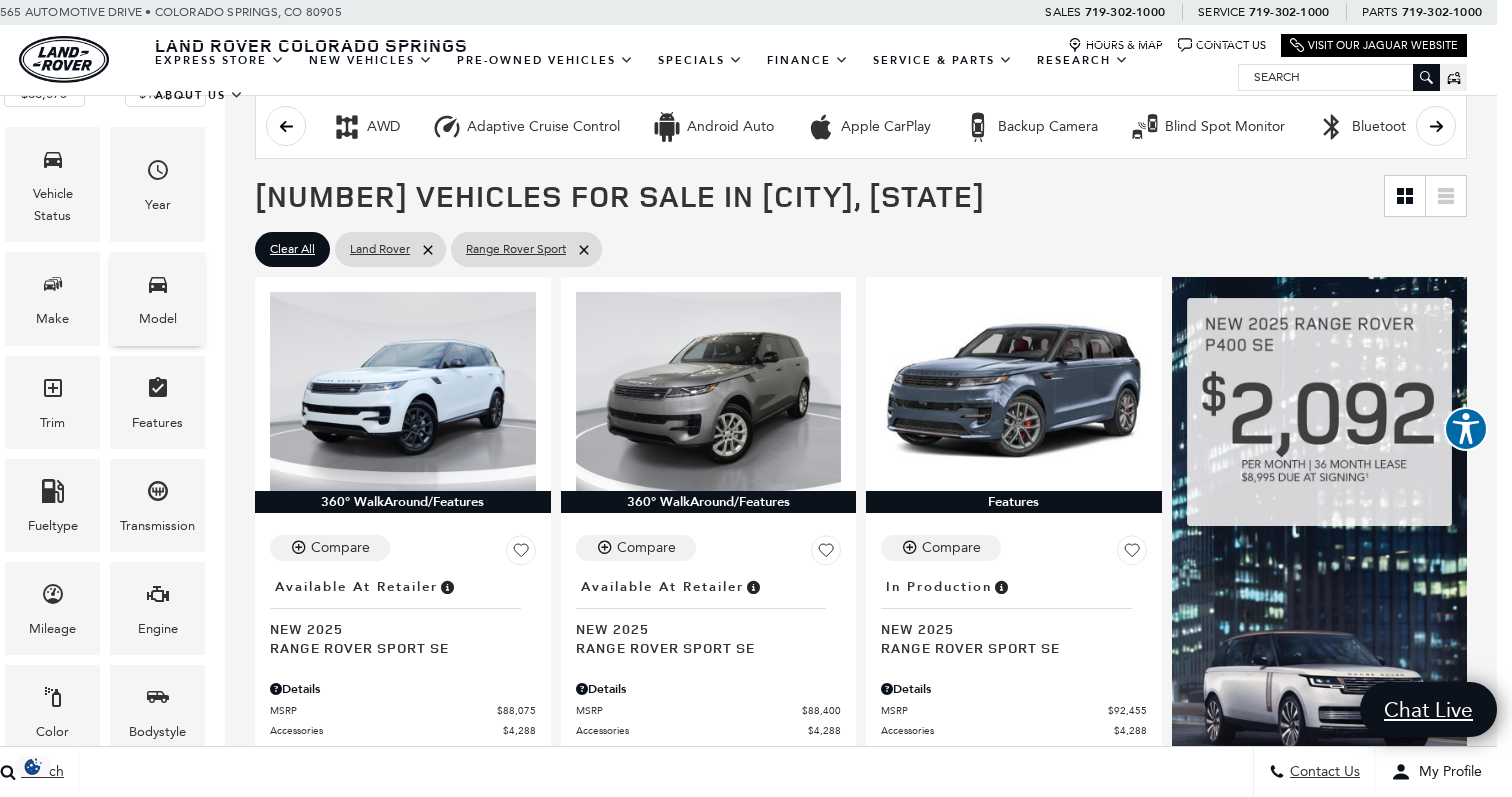 click on "Model" at bounding box center (157, 298) 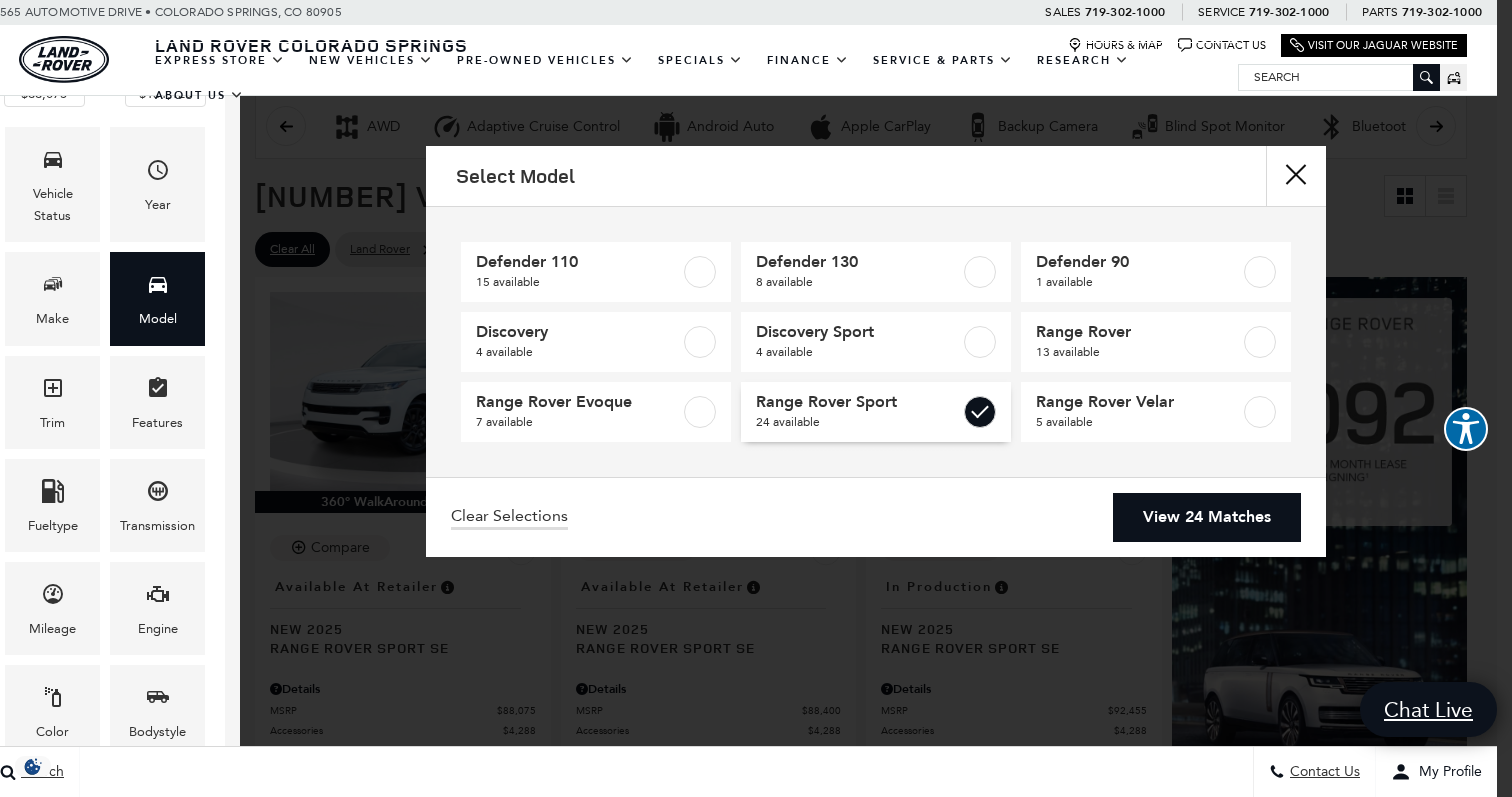 click on "Range Rover Sport" at bounding box center [858, 402] 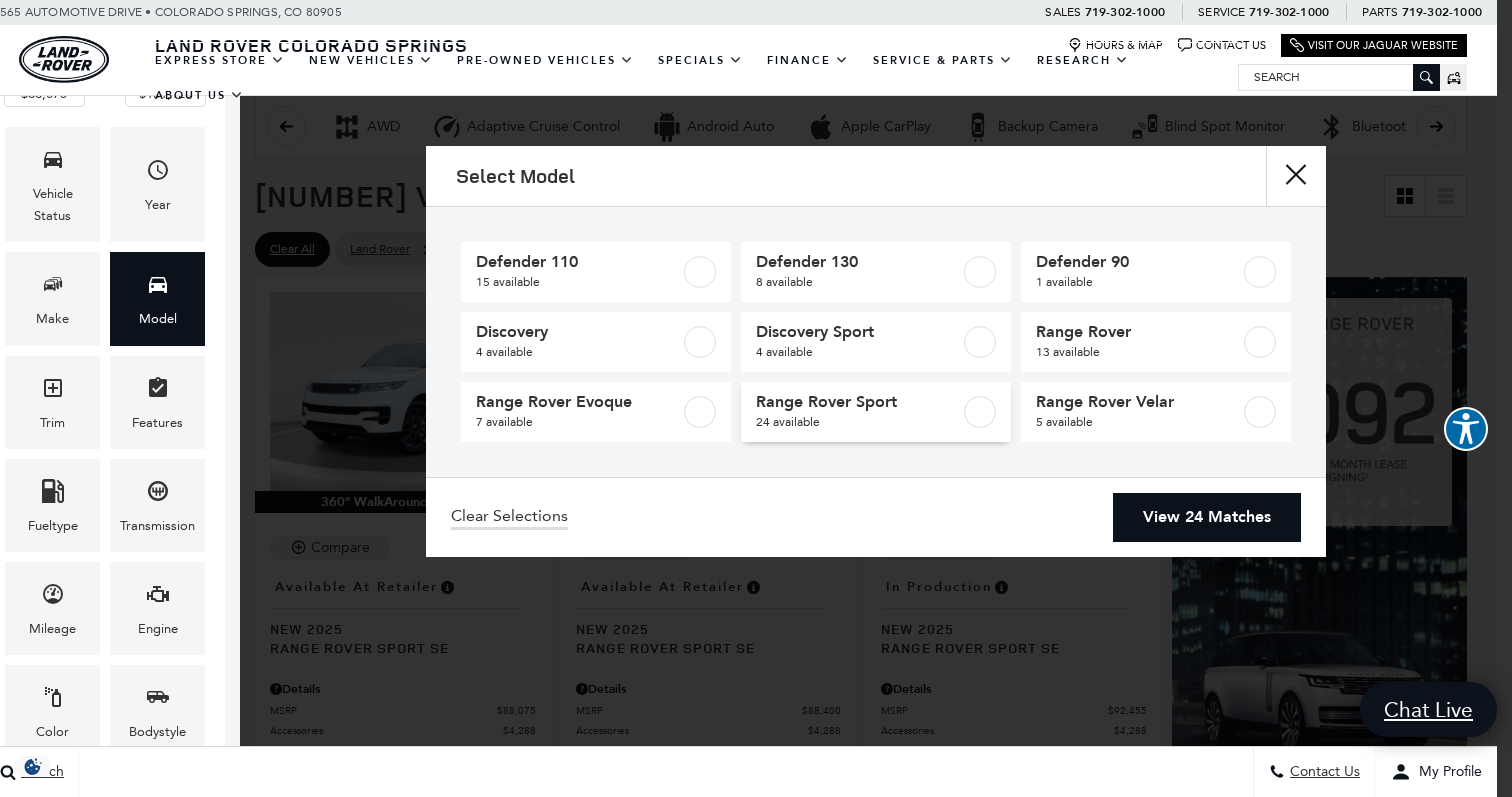 type on "$48,483" 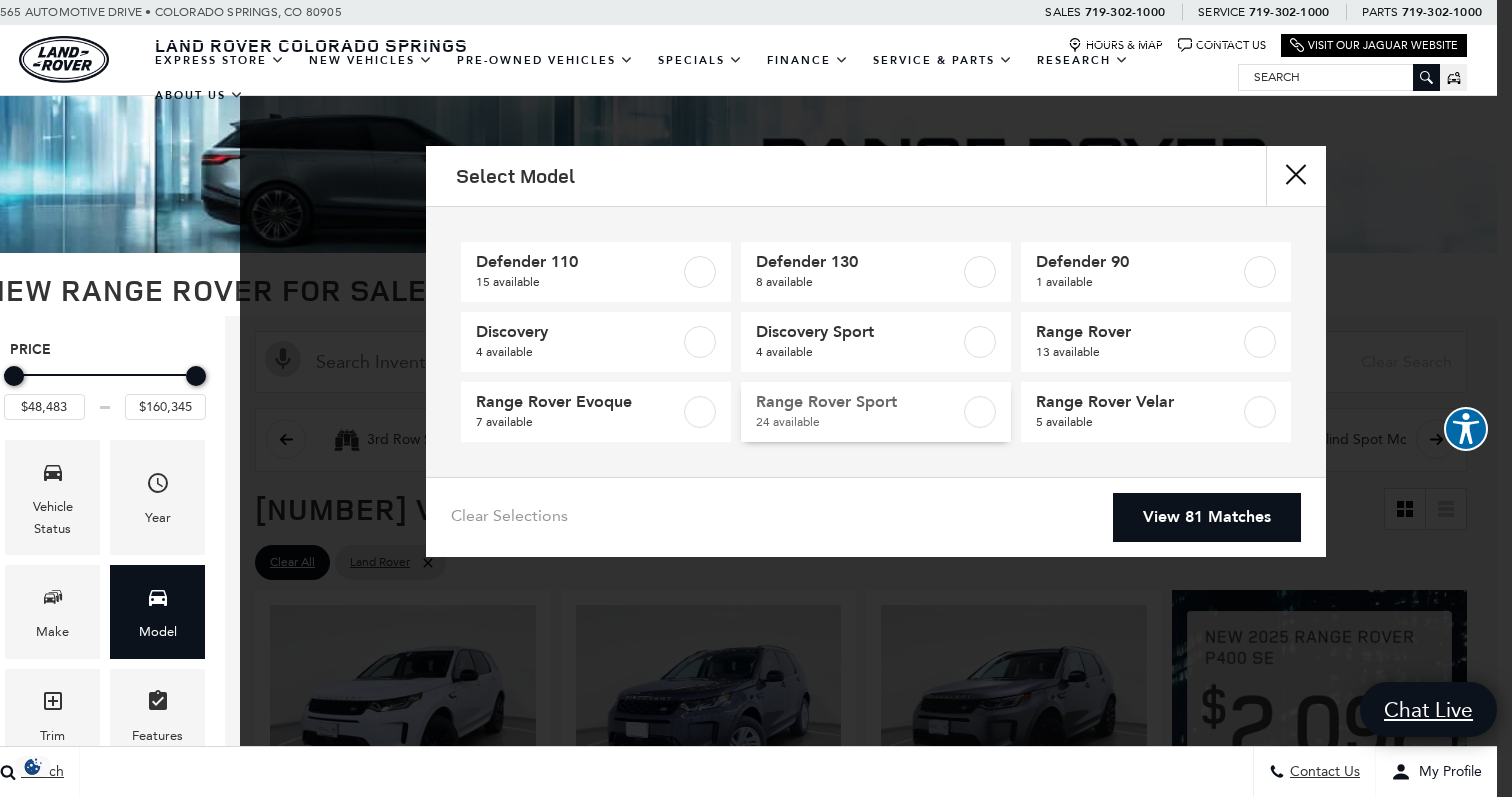scroll, scrollTop: 0, scrollLeft: 15, axis: horizontal 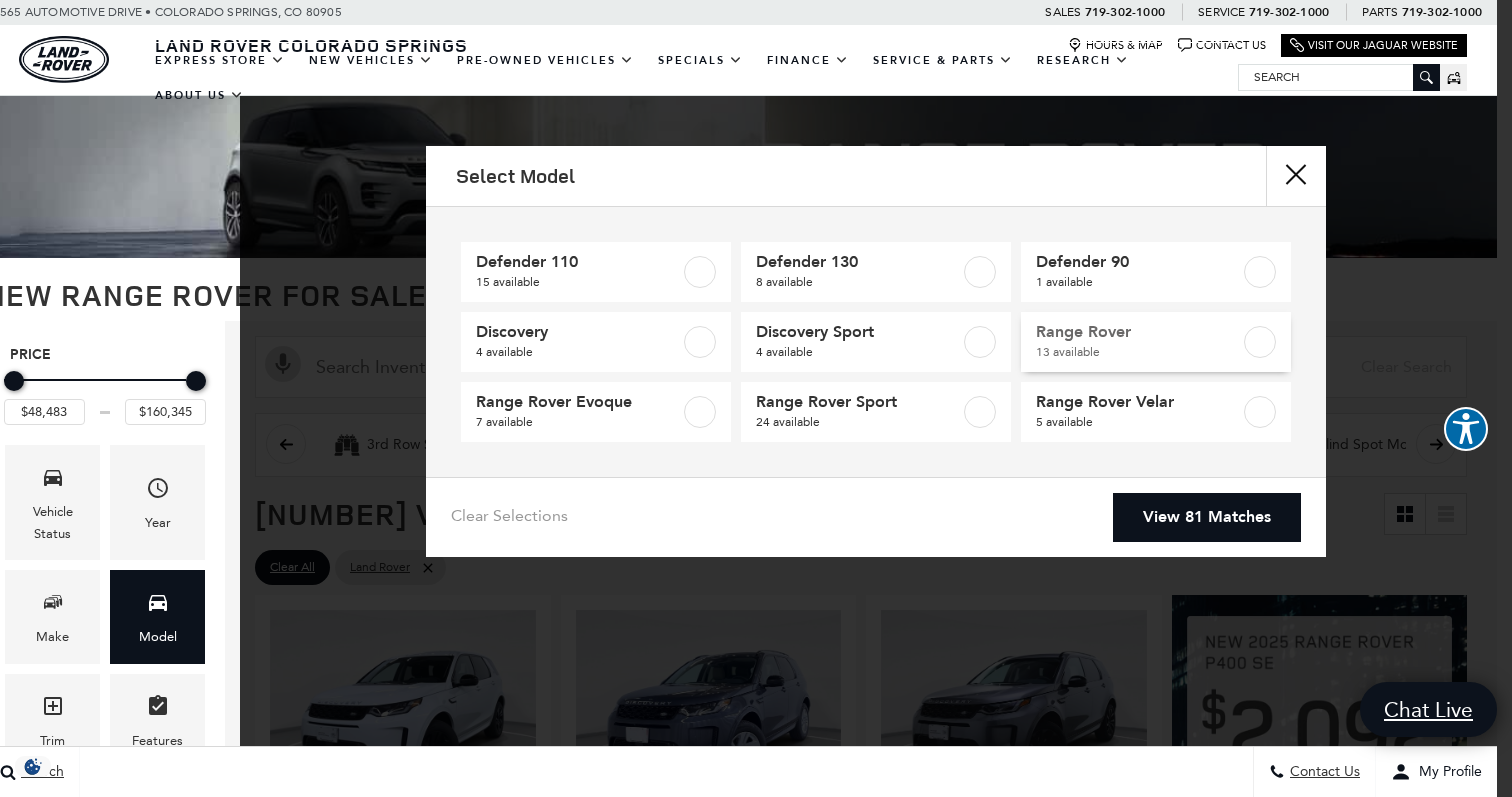 click on "13   available" at bounding box center (1138, 352) 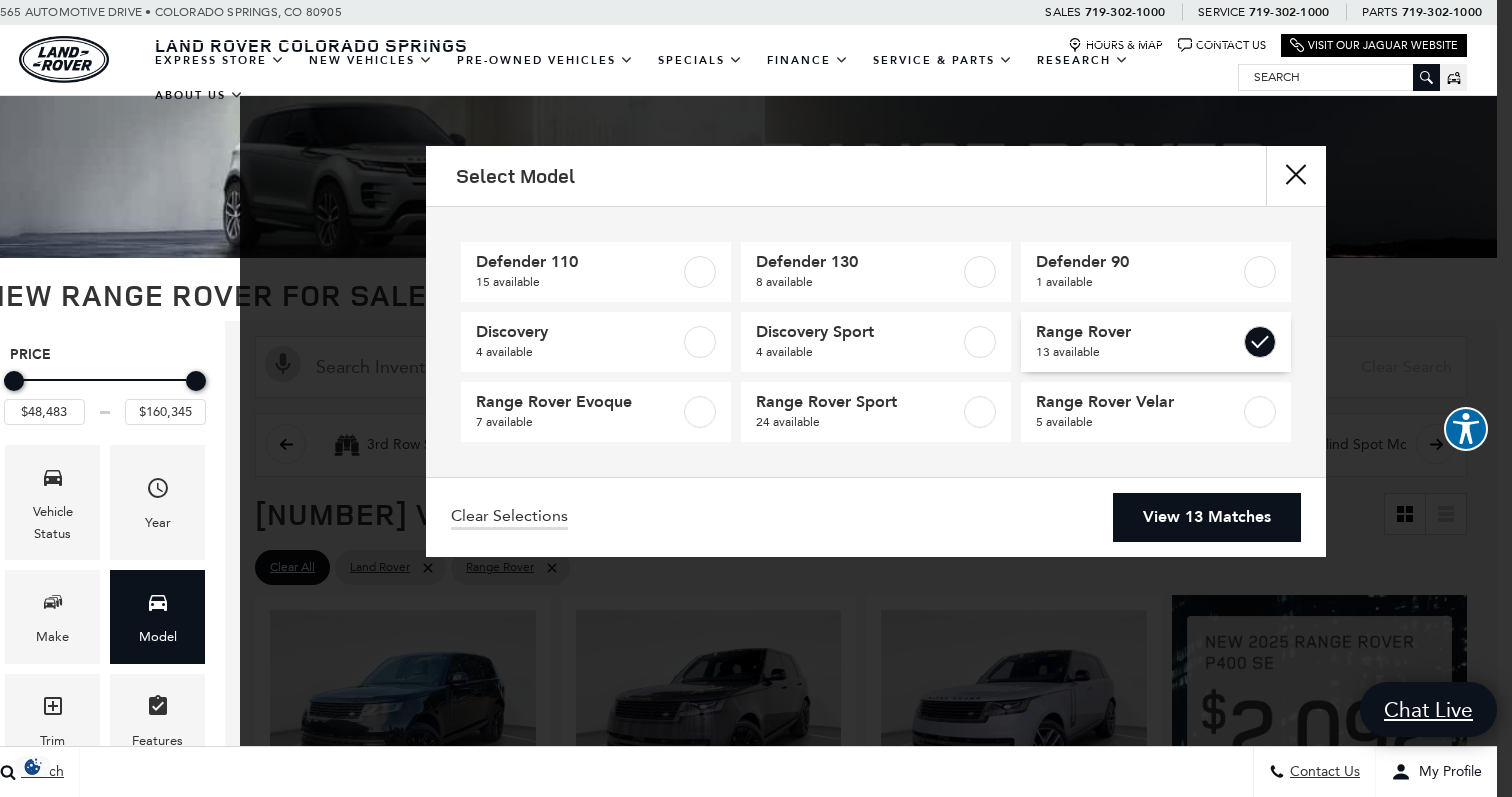 type on "$123,385" 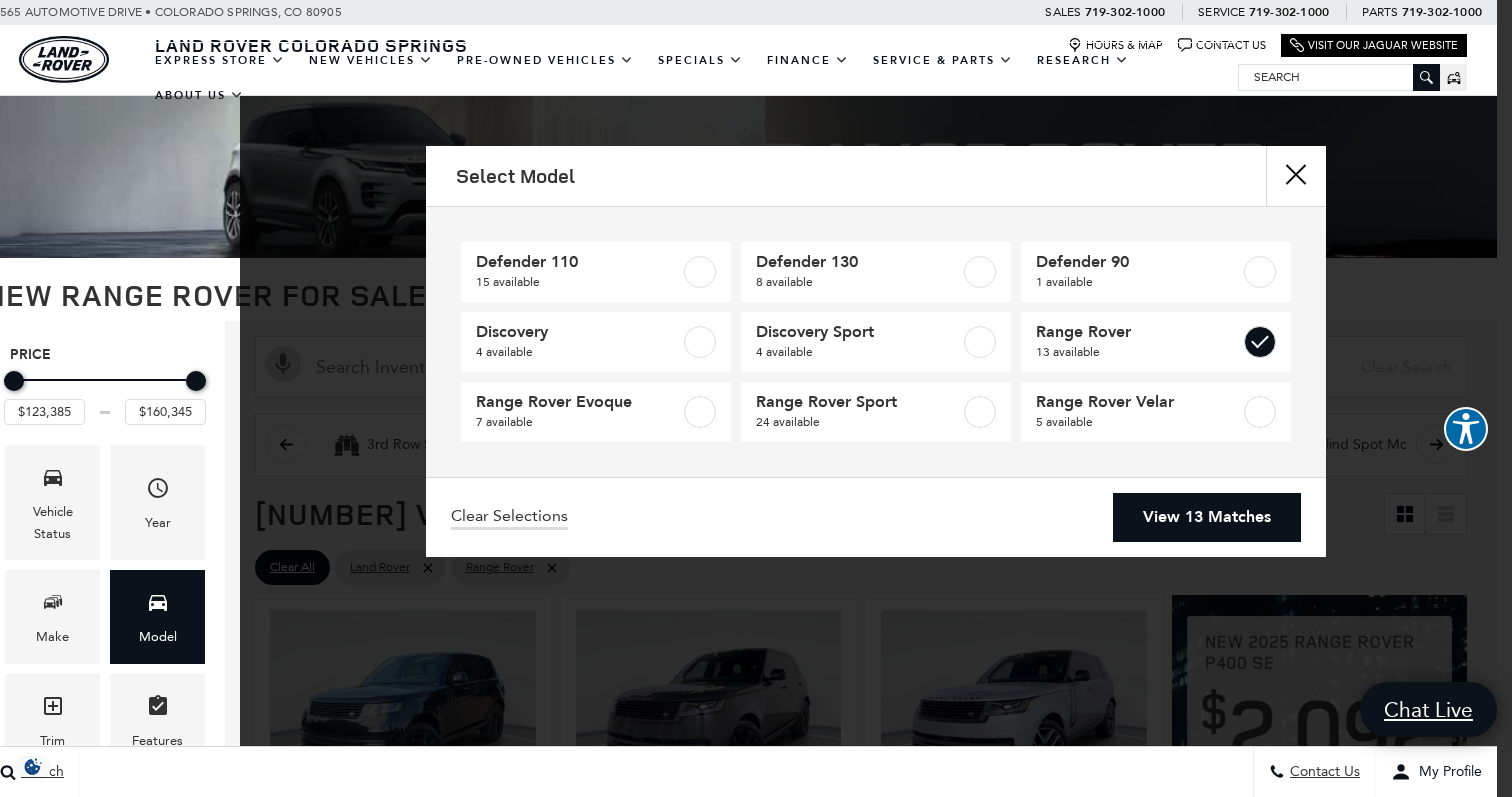 click on "View   13   Matches" at bounding box center (1207, 517) 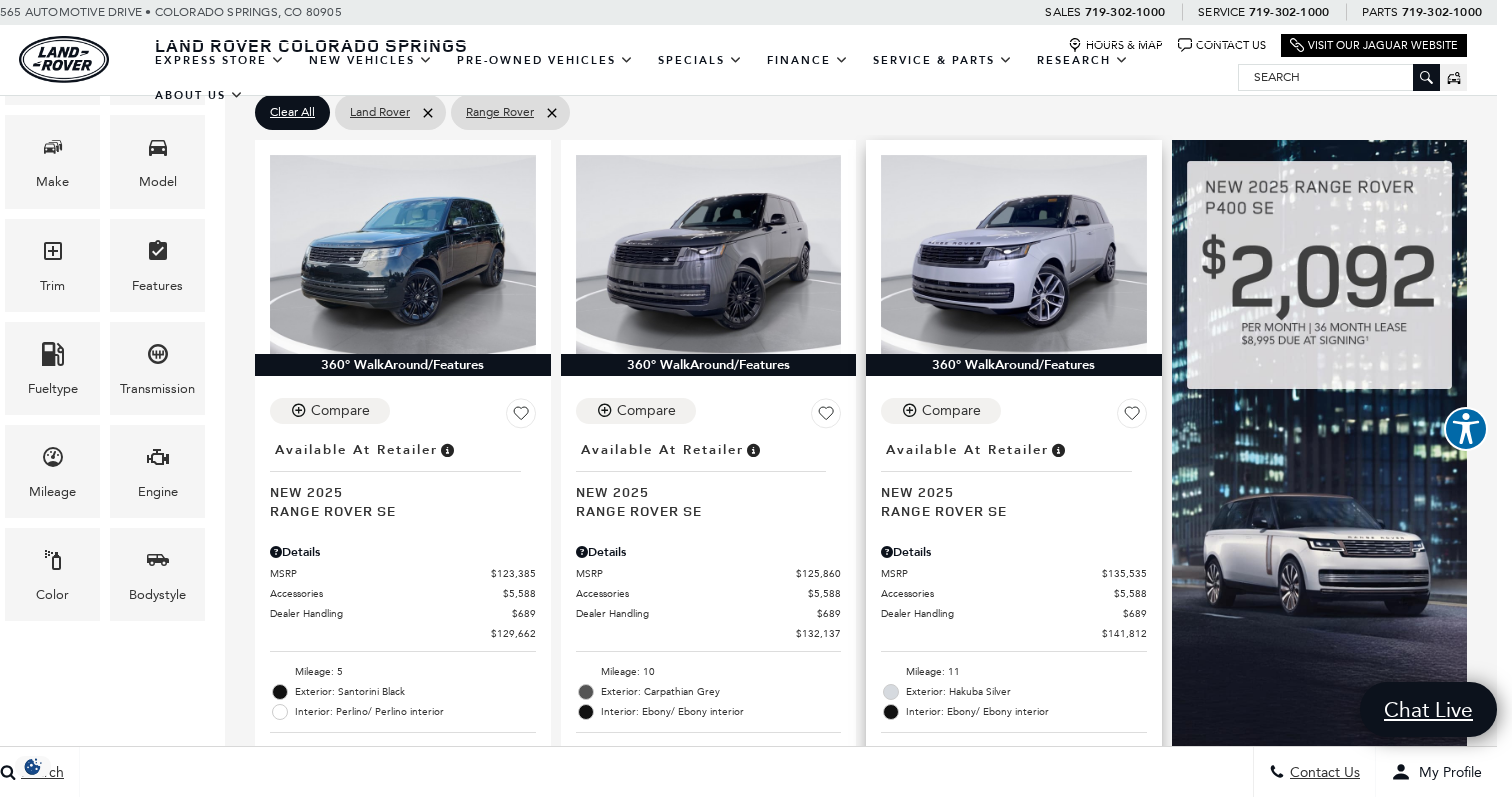 scroll, scrollTop: 451, scrollLeft: 15, axis: both 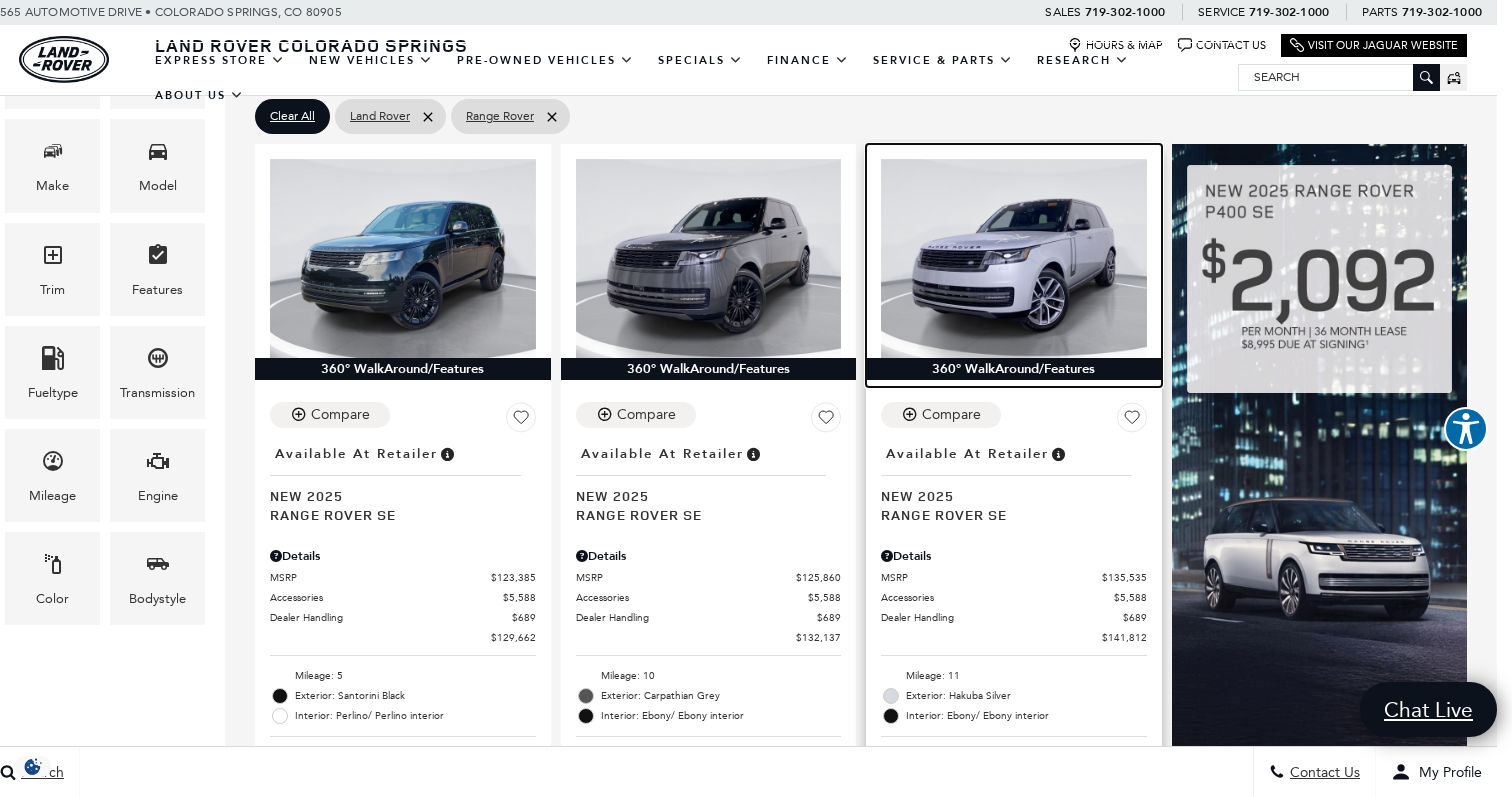 click at bounding box center (1014, 258) 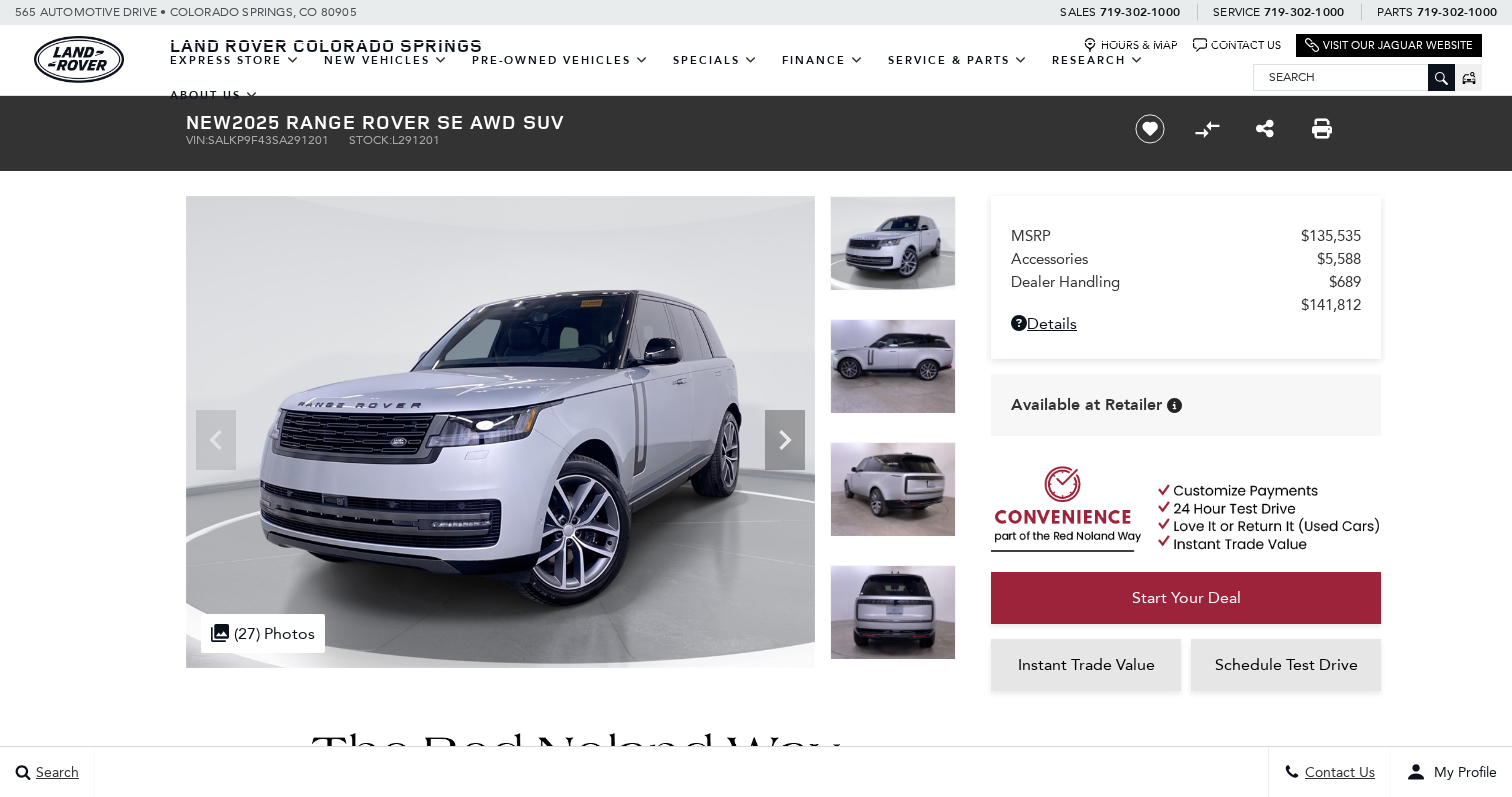 scroll, scrollTop: 0, scrollLeft: 0, axis: both 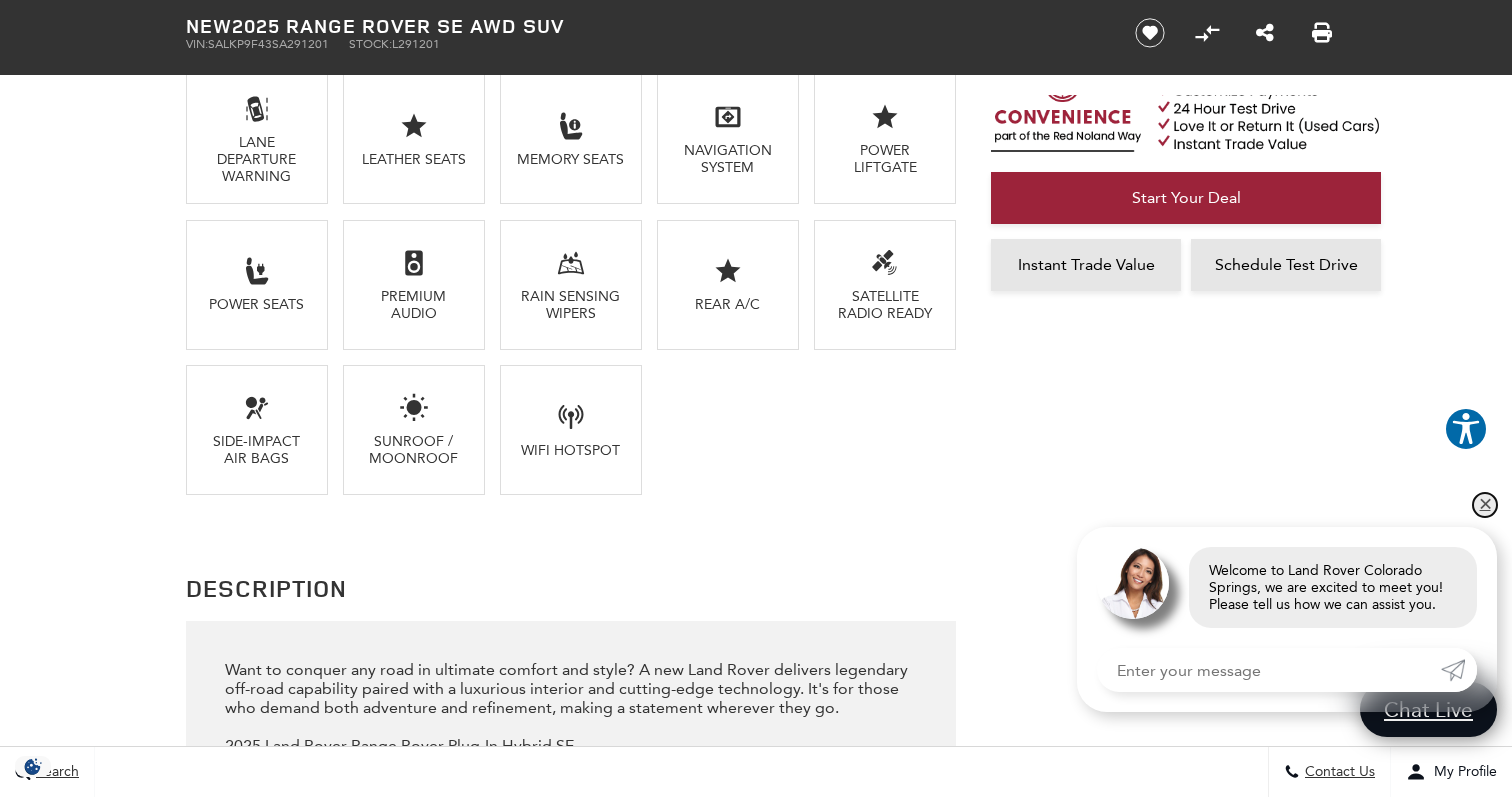 click on "✕" at bounding box center (1485, 505) 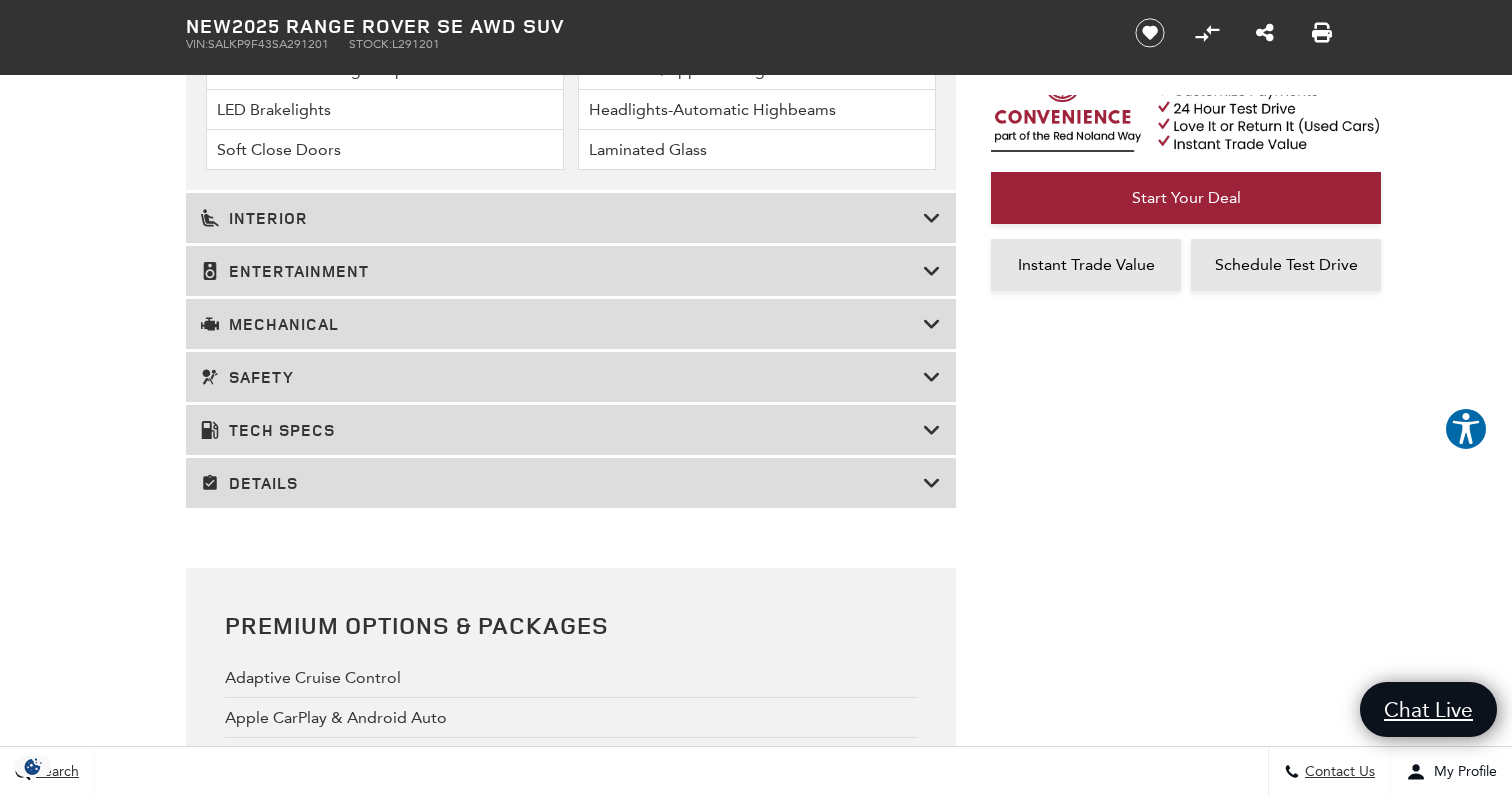 scroll, scrollTop: 3520, scrollLeft: 0, axis: vertical 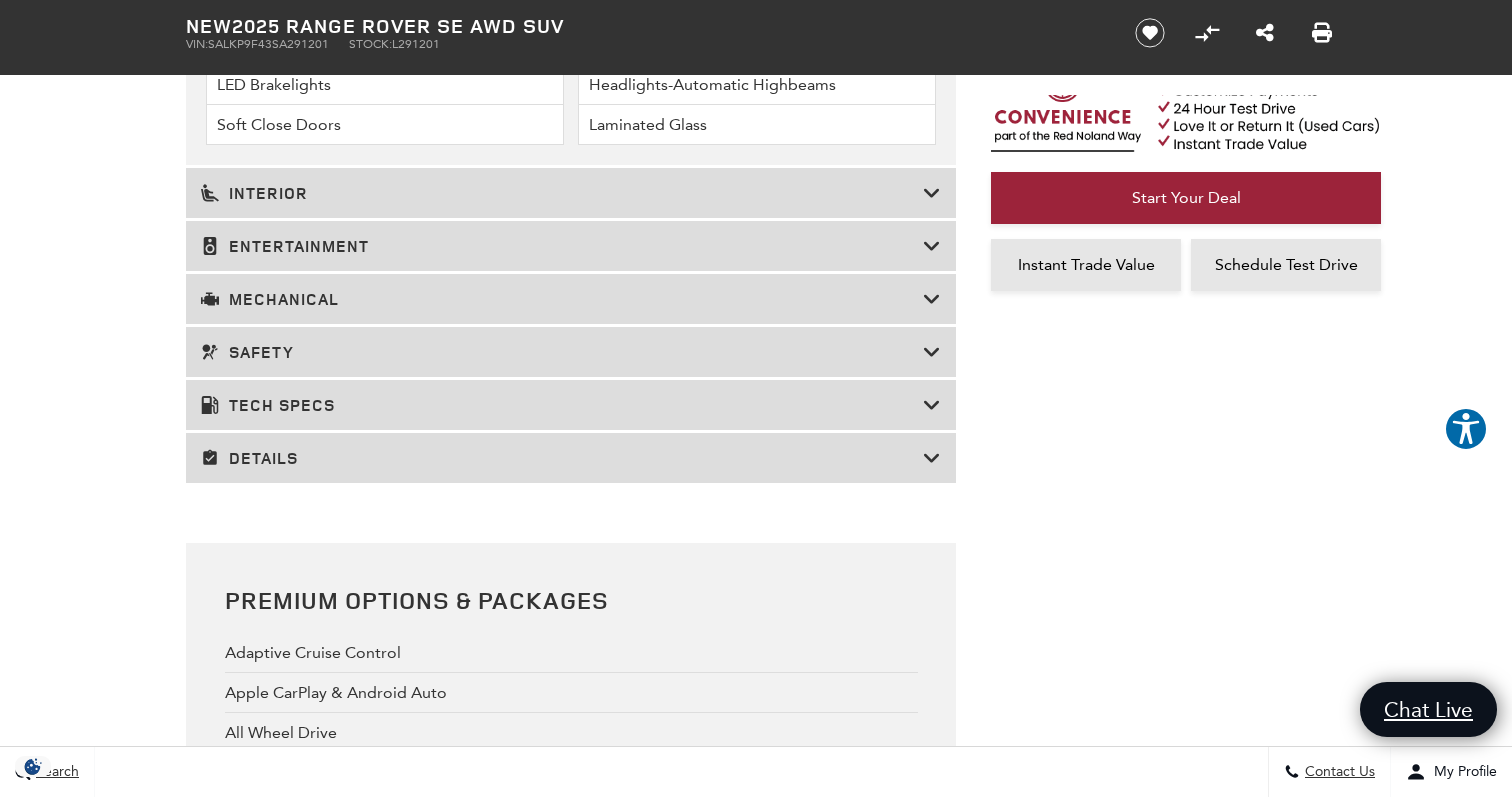 click on "Details" at bounding box center [571, 458] 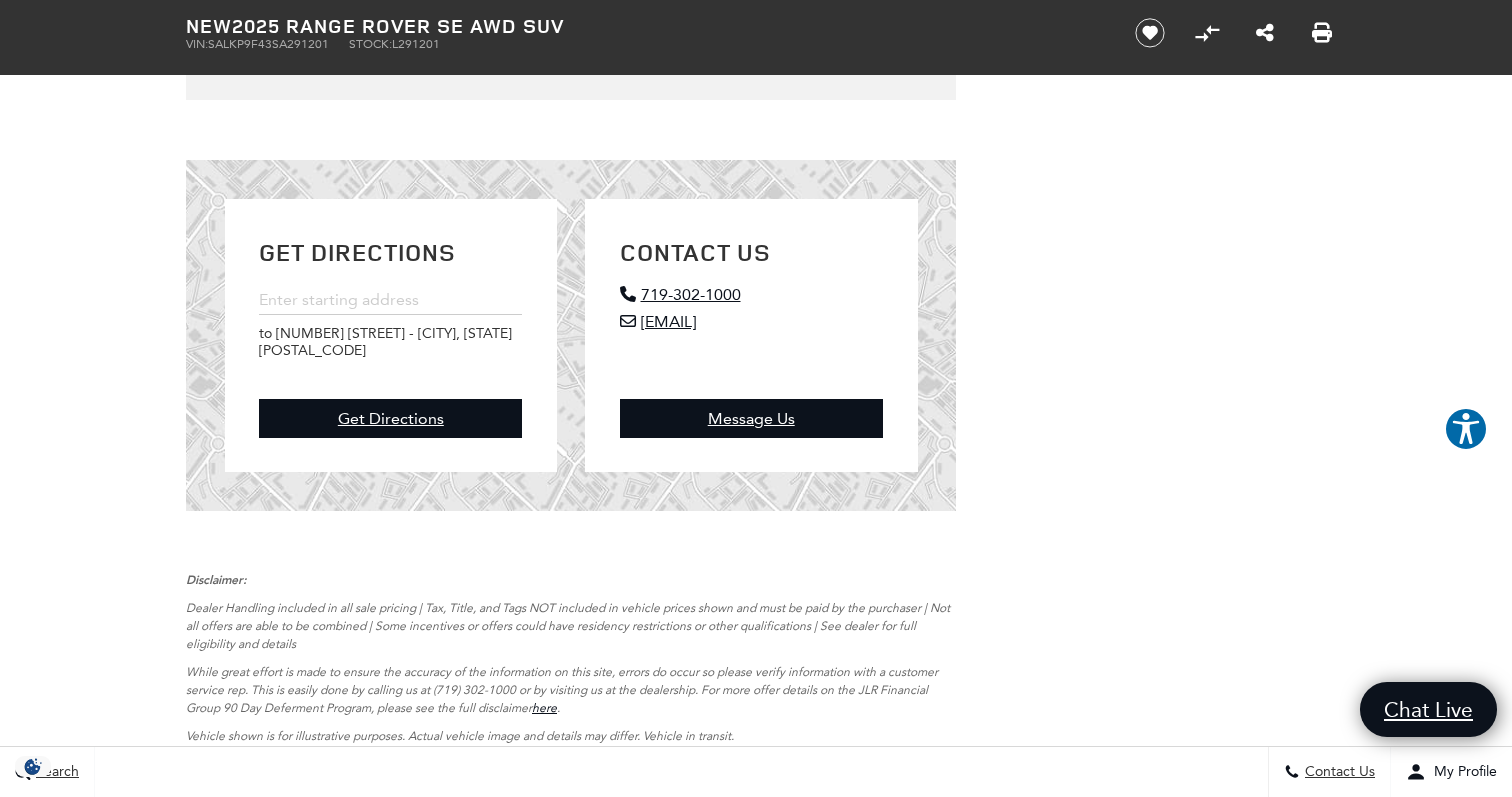 scroll, scrollTop: 9132, scrollLeft: 0, axis: vertical 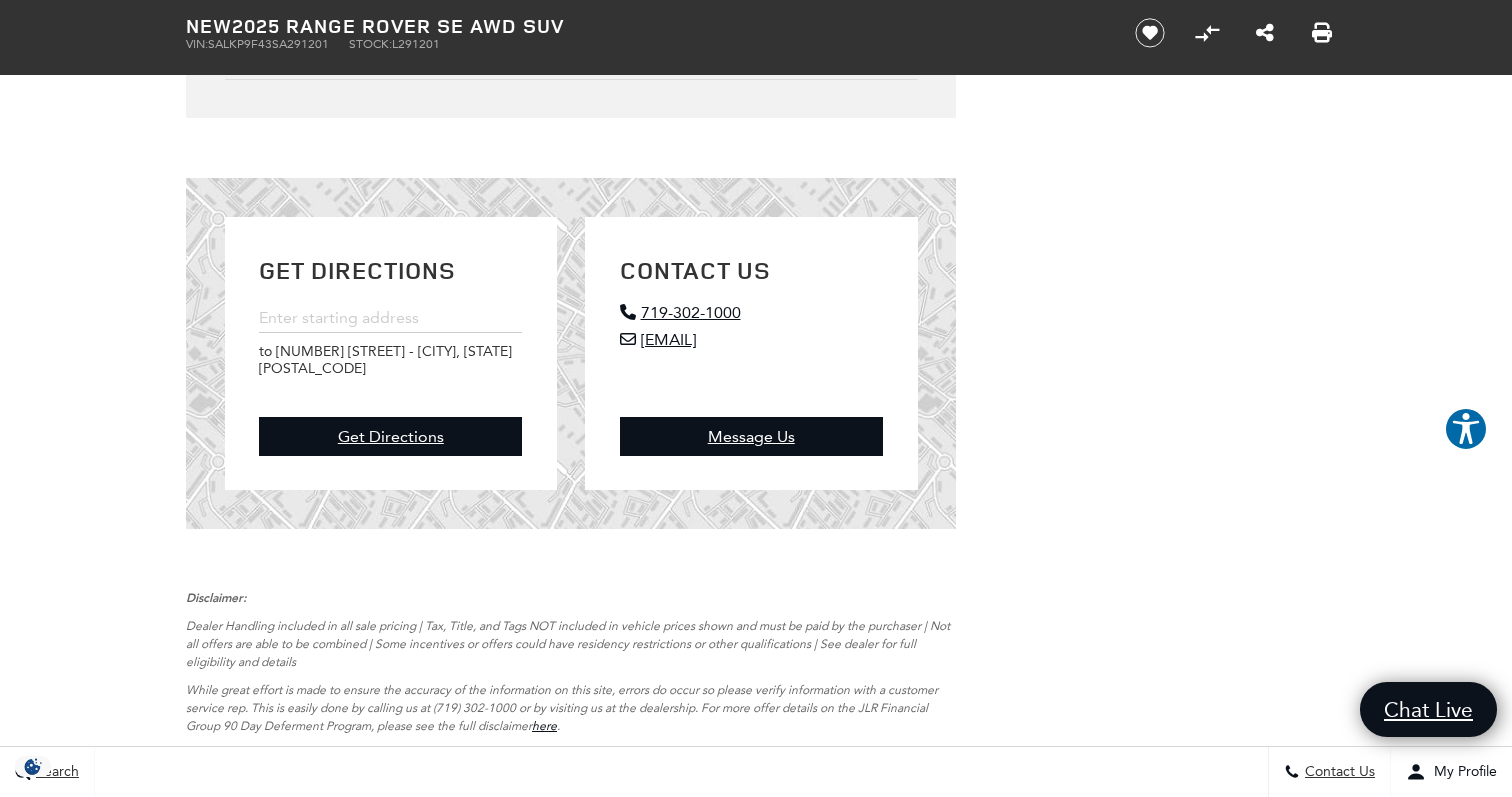 click on "20-WAY HEATED/VENTILATED ELECTRIC FR BUCKET SEATS" at bounding box center (564, -114) 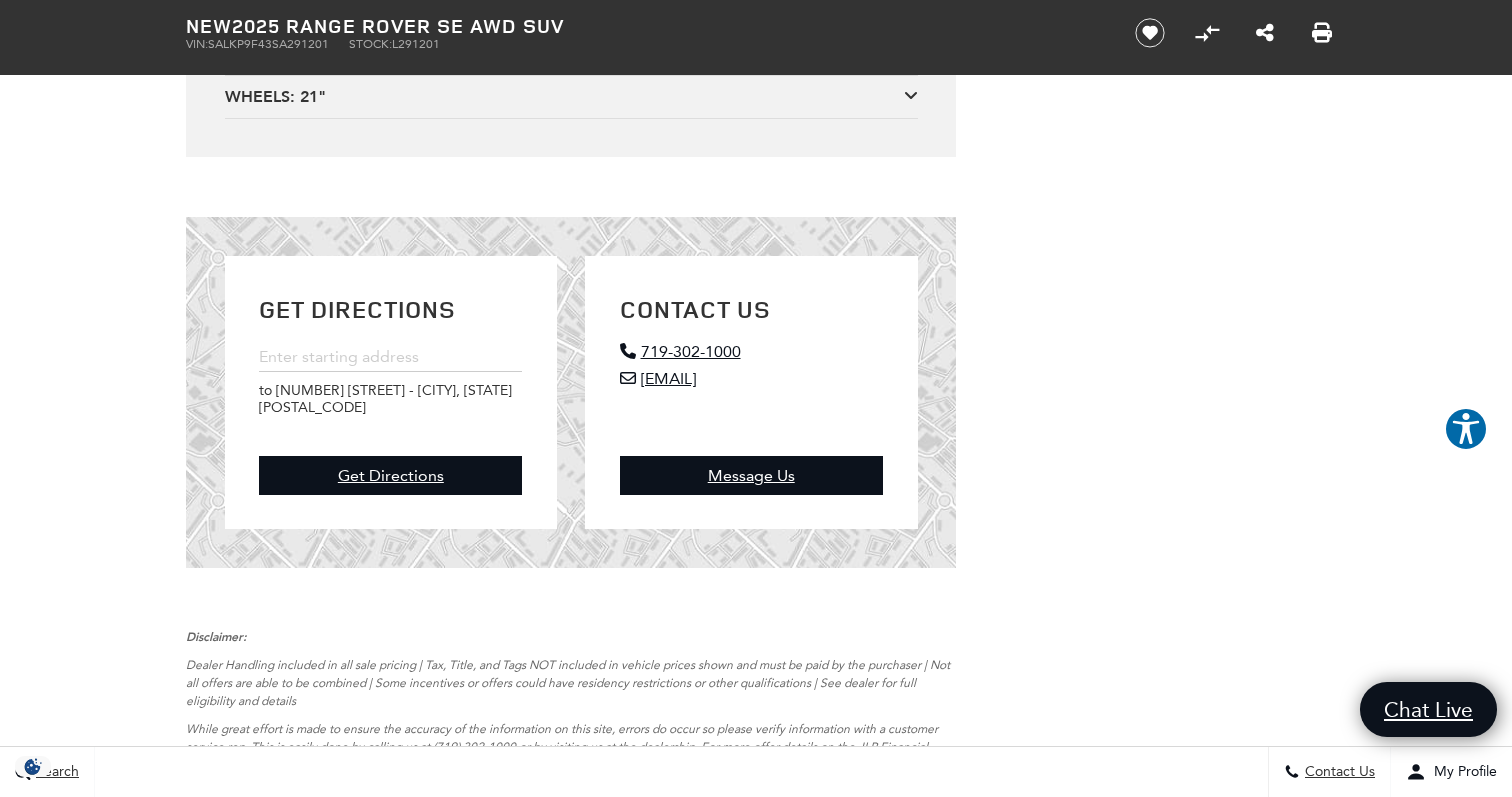 click on "ADDITIONAL EQUIPMENT" at bounding box center [527, -32] 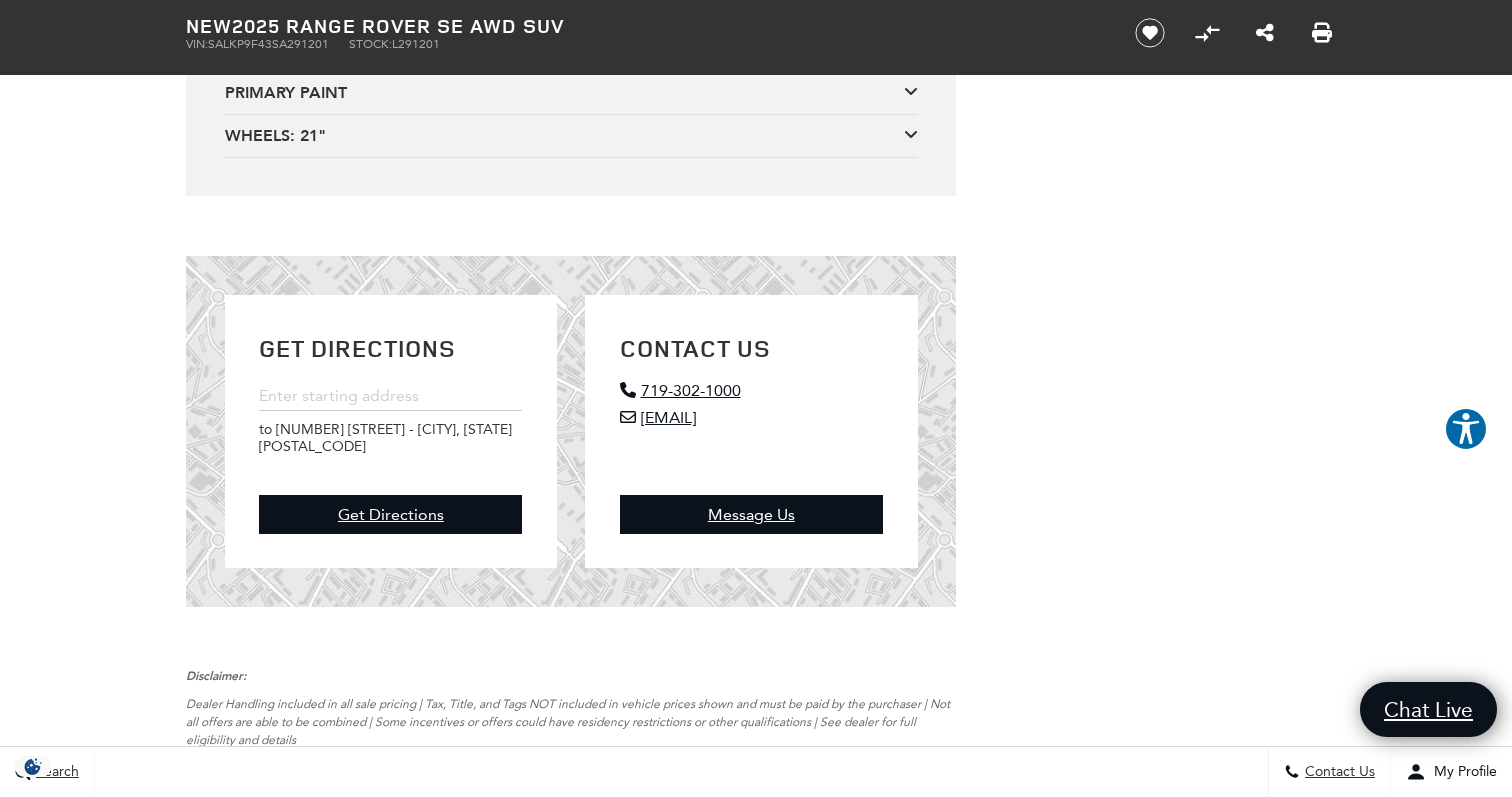 click on "PORT INSTALLED OPTIONS" at bounding box center (539, 50) 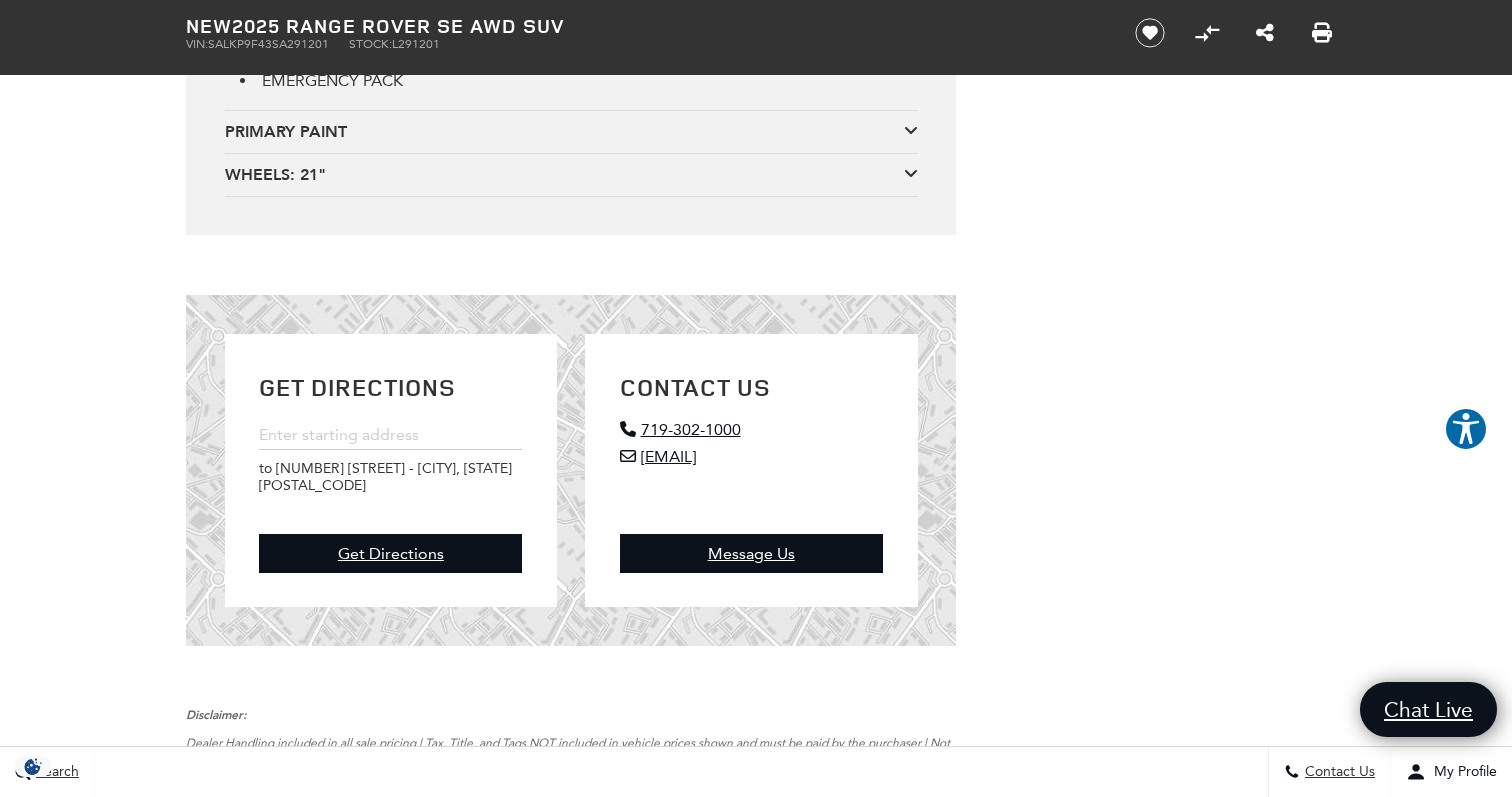 click on "EMERGENCY PACK" at bounding box center (579, 80) 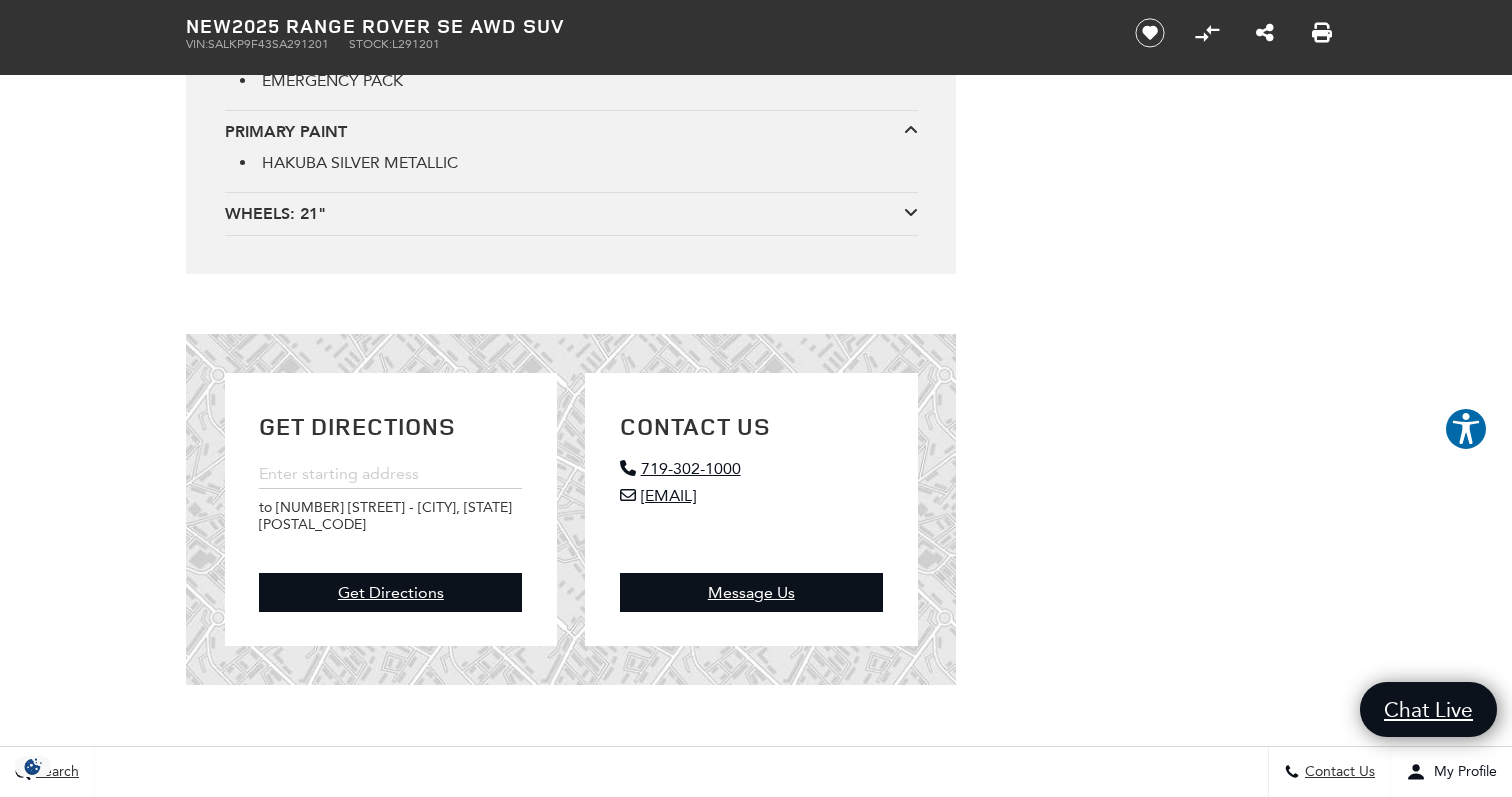 click on "WHEELS: 21"" at bounding box center [564, 214] 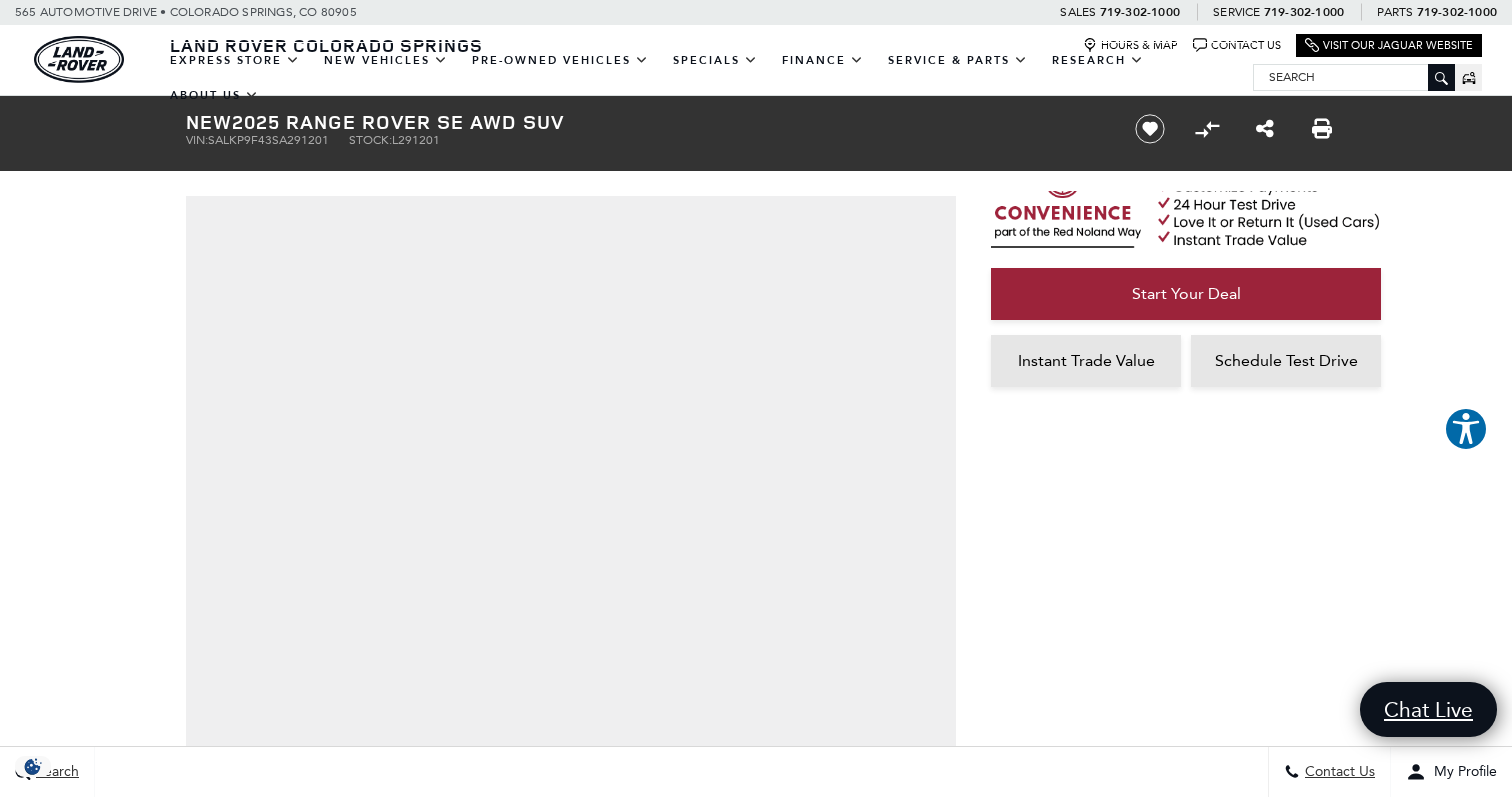 scroll, scrollTop: 0, scrollLeft: 0, axis: both 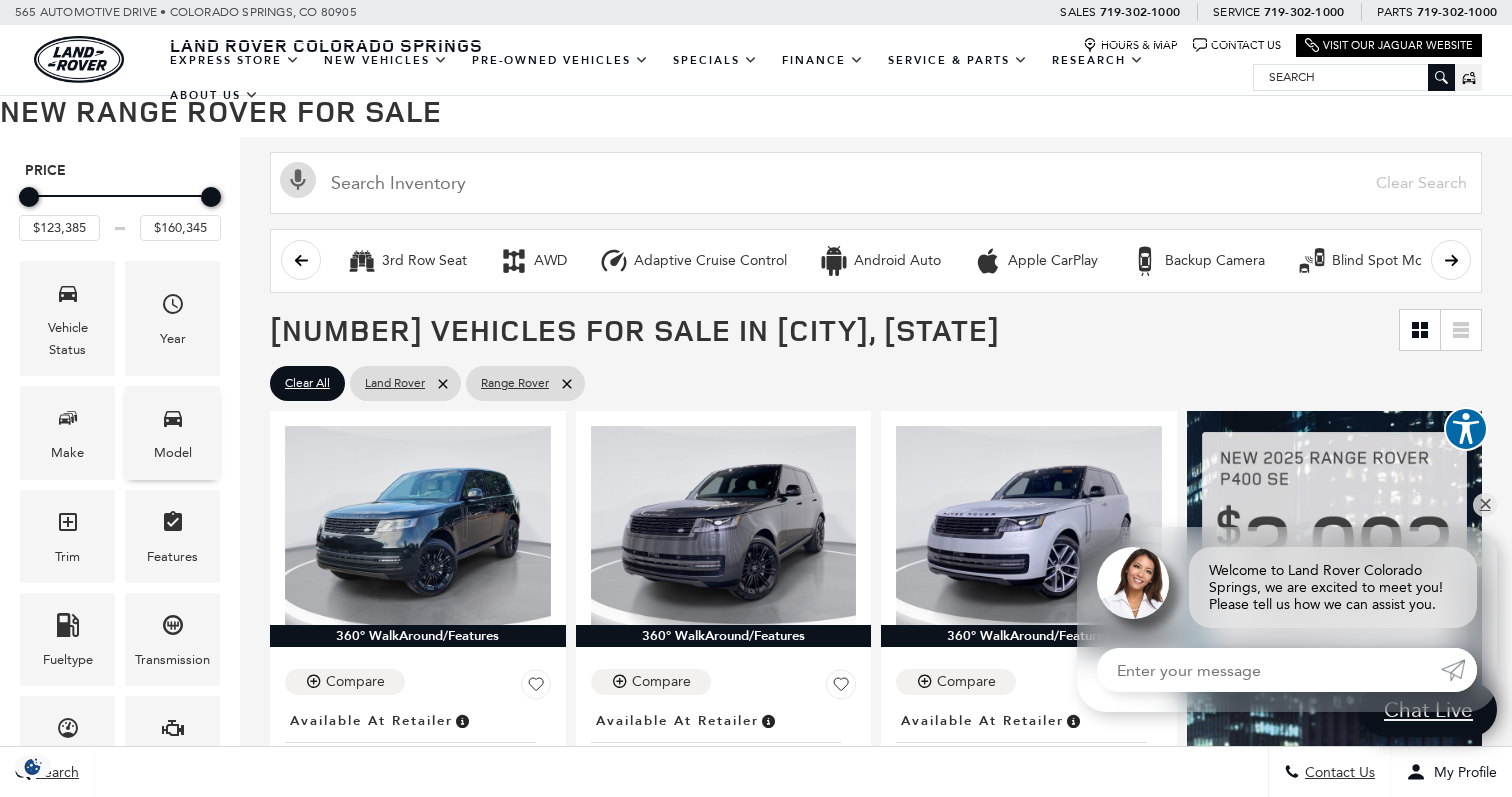 click on "Model" at bounding box center [173, 453] 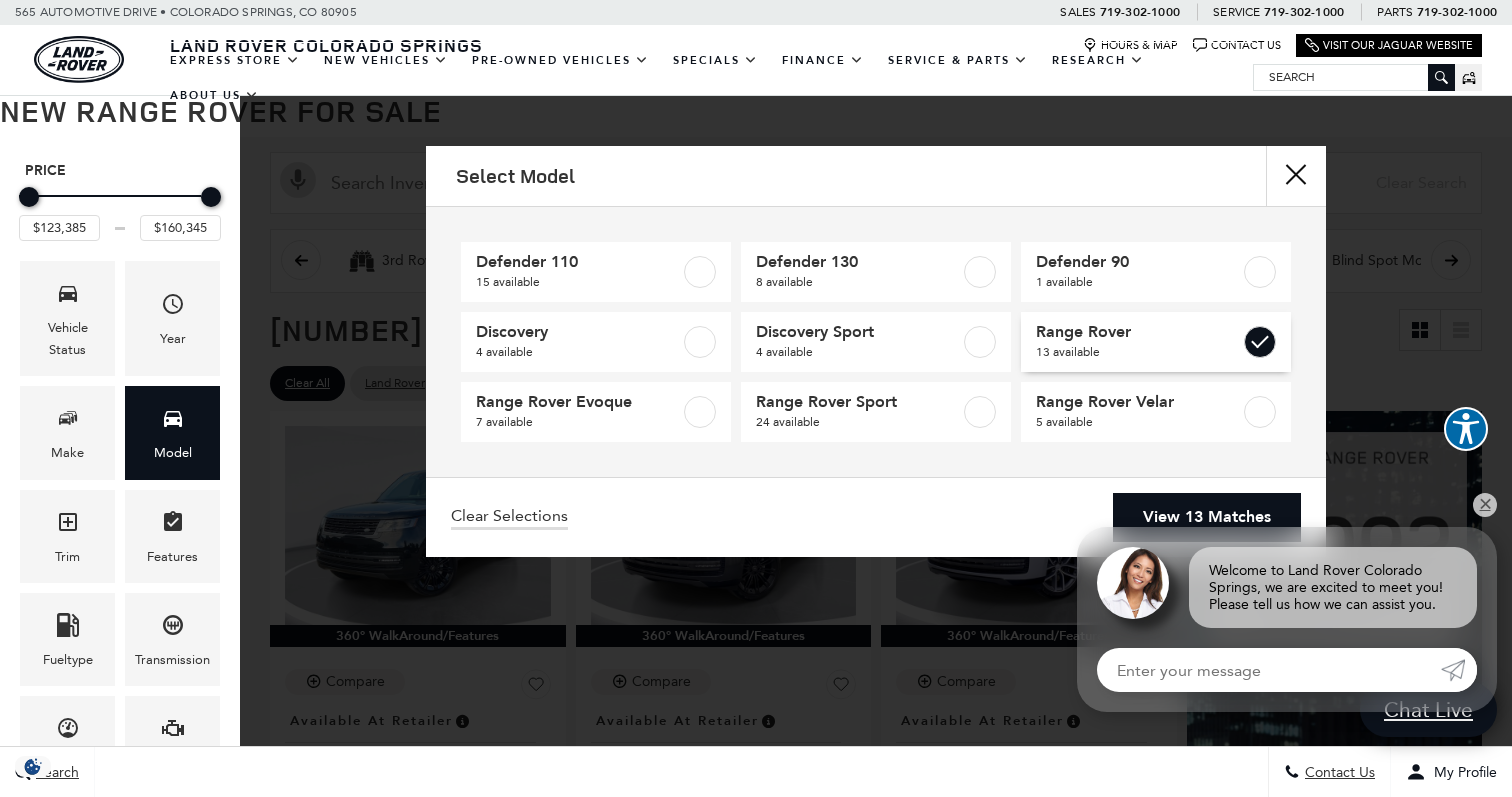 click at bounding box center [1260, 342] 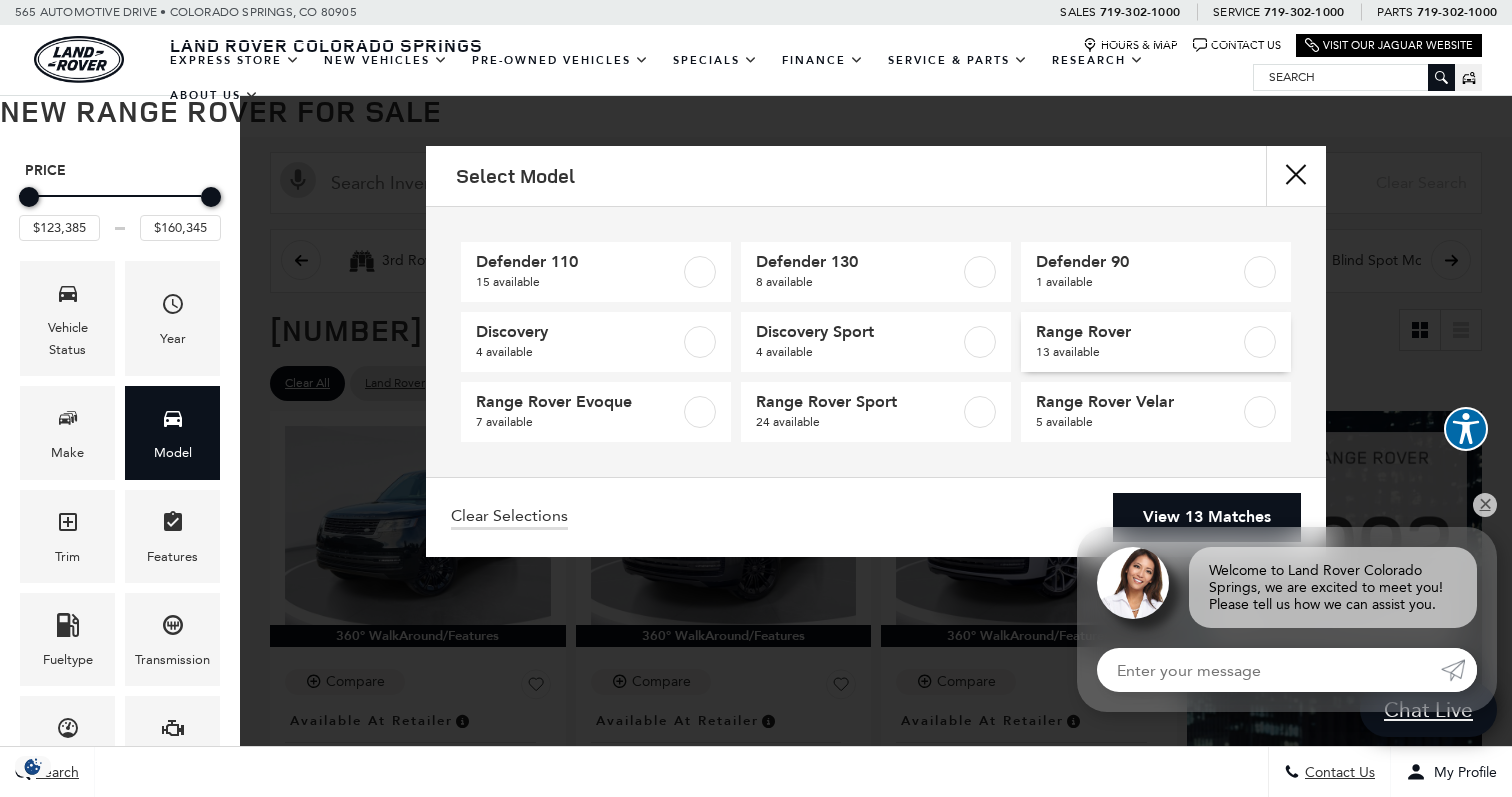 type on "$48,483" 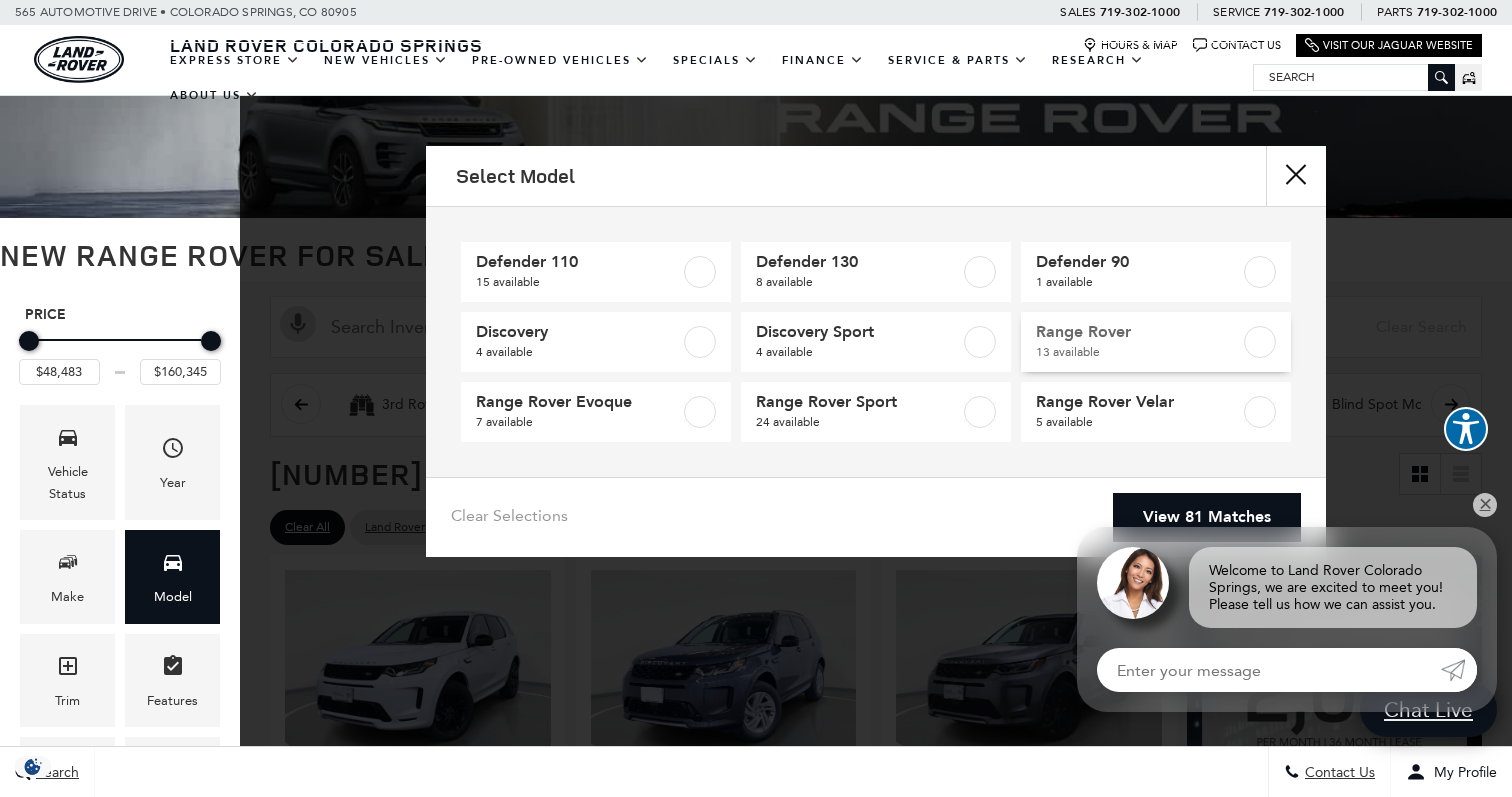 scroll, scrollTop: 0, scrollLeft: 0, axis: both 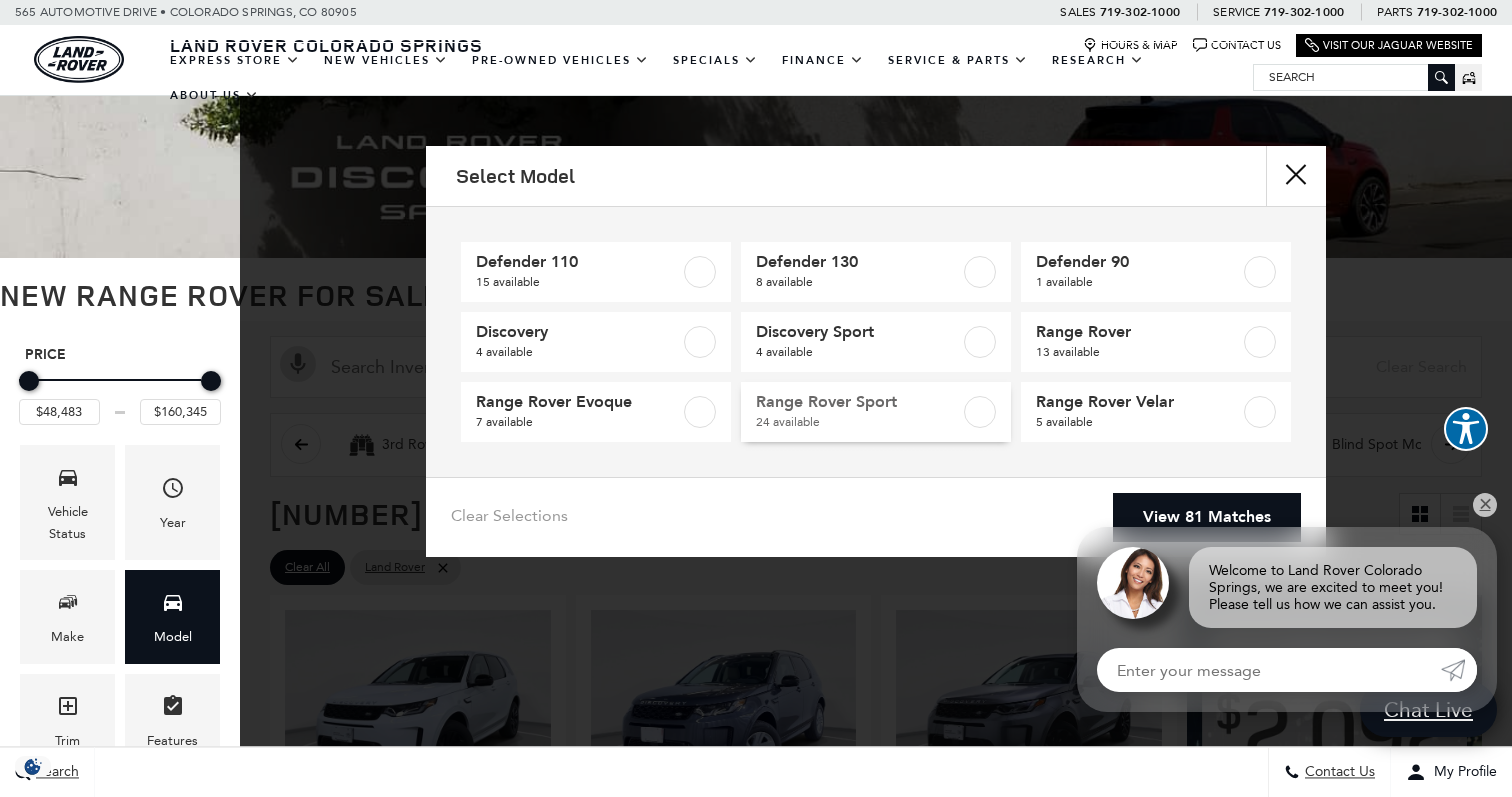 click on "Range Rover Sport" at bounding box center [858, 402] 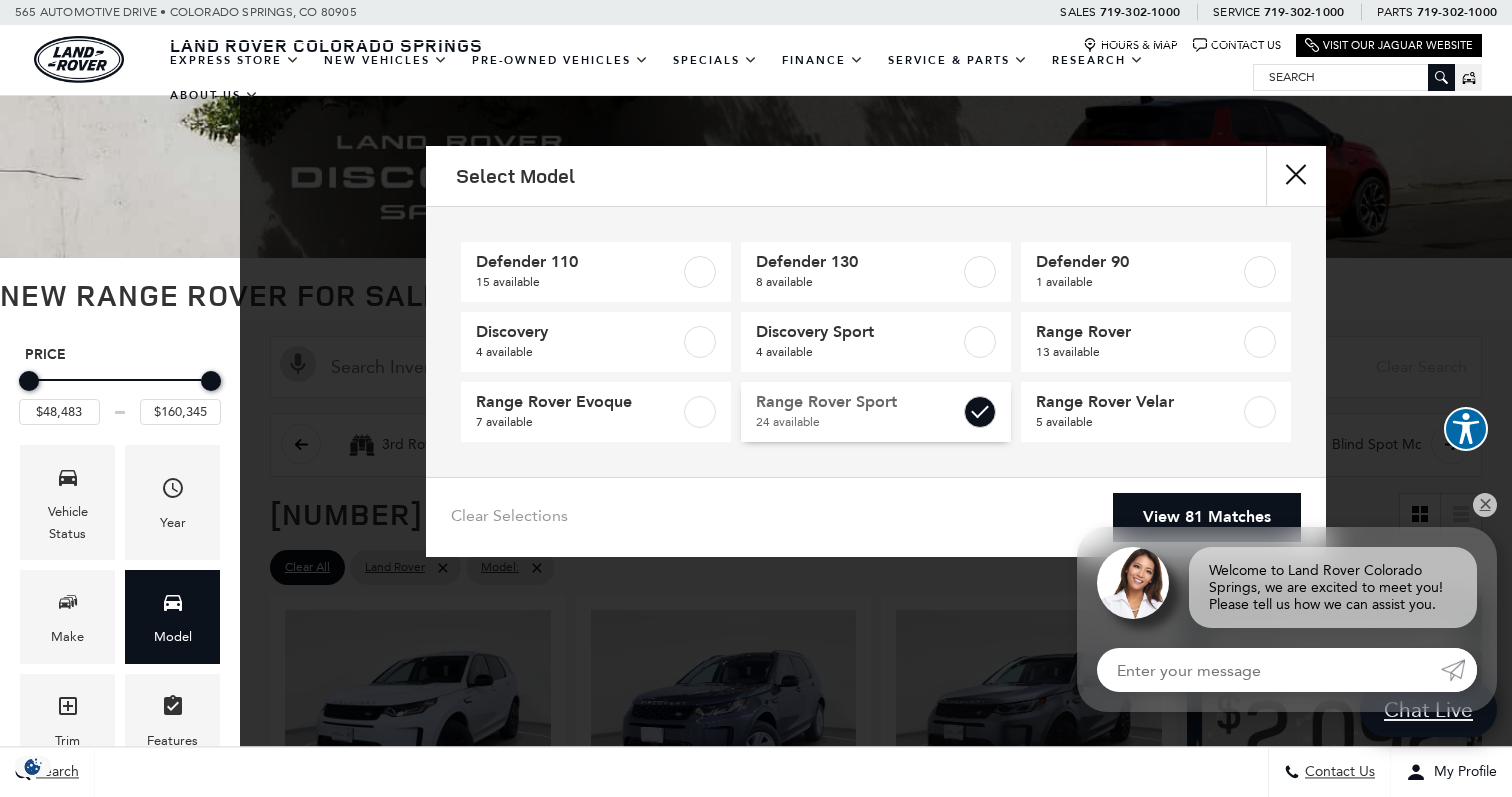 type on "$88,075" 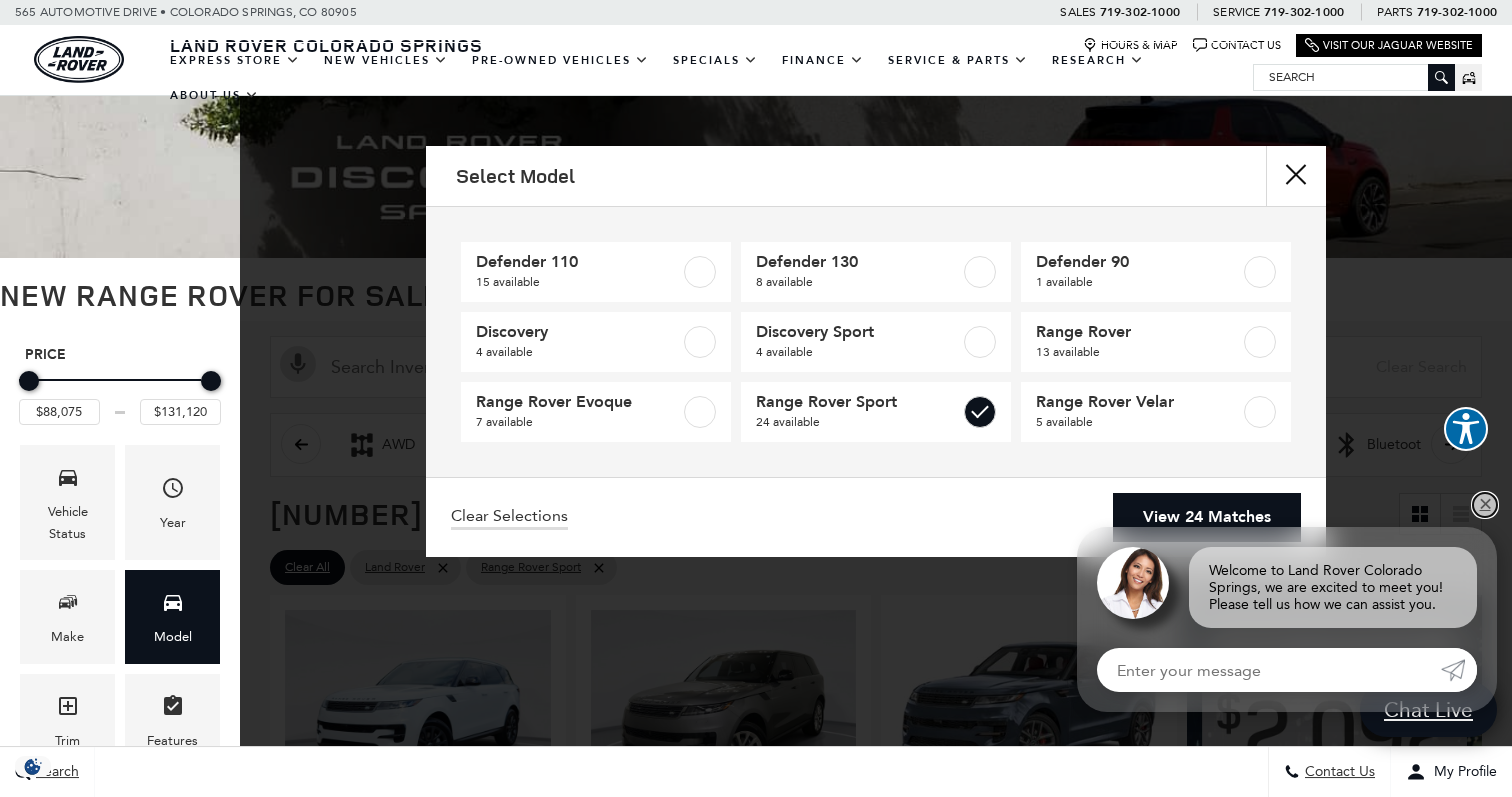 click on "✕" at bounding box center [1485, 505] 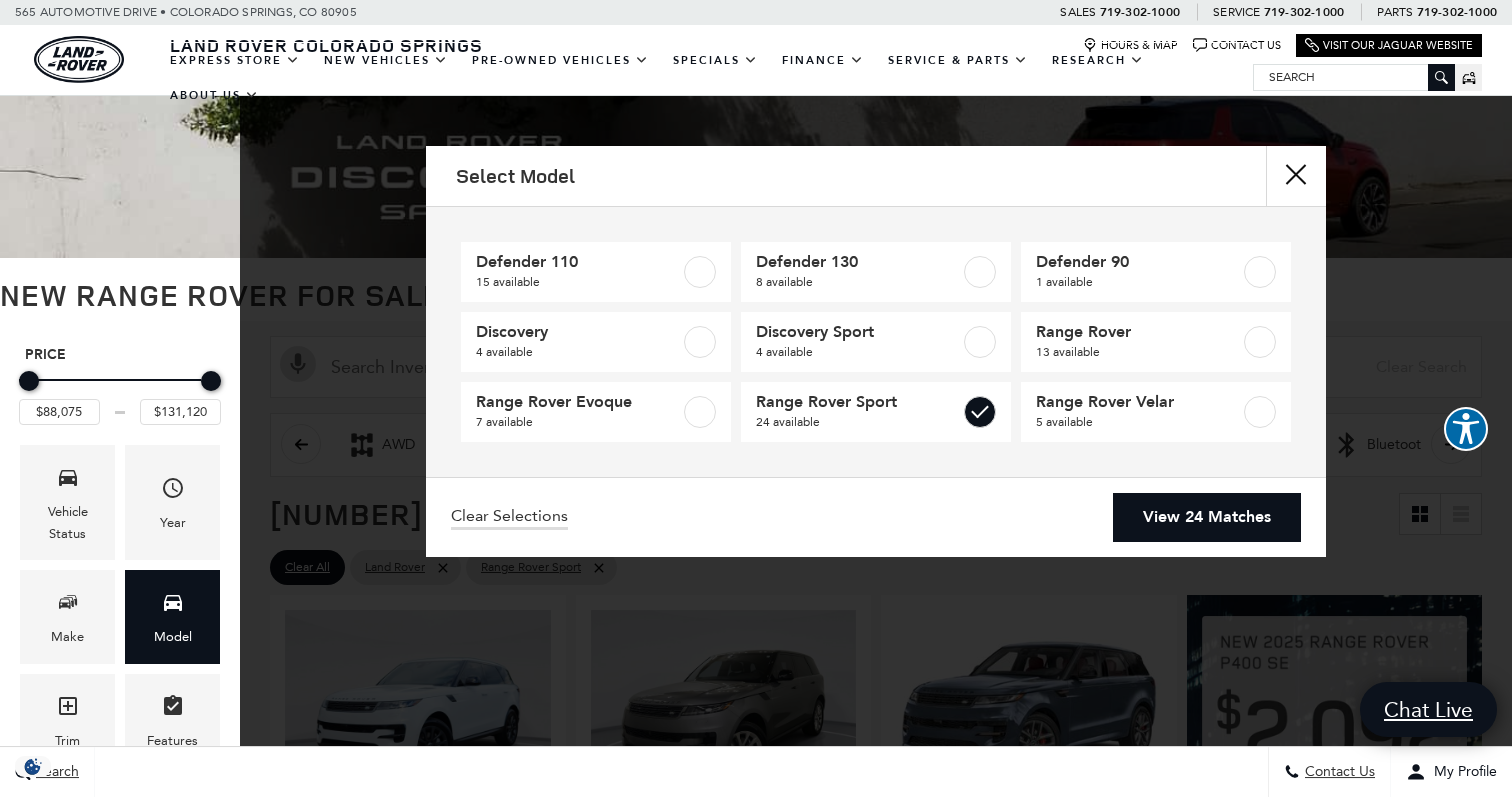 click on "View   24   Matches" at bounding box center (1207, 517) 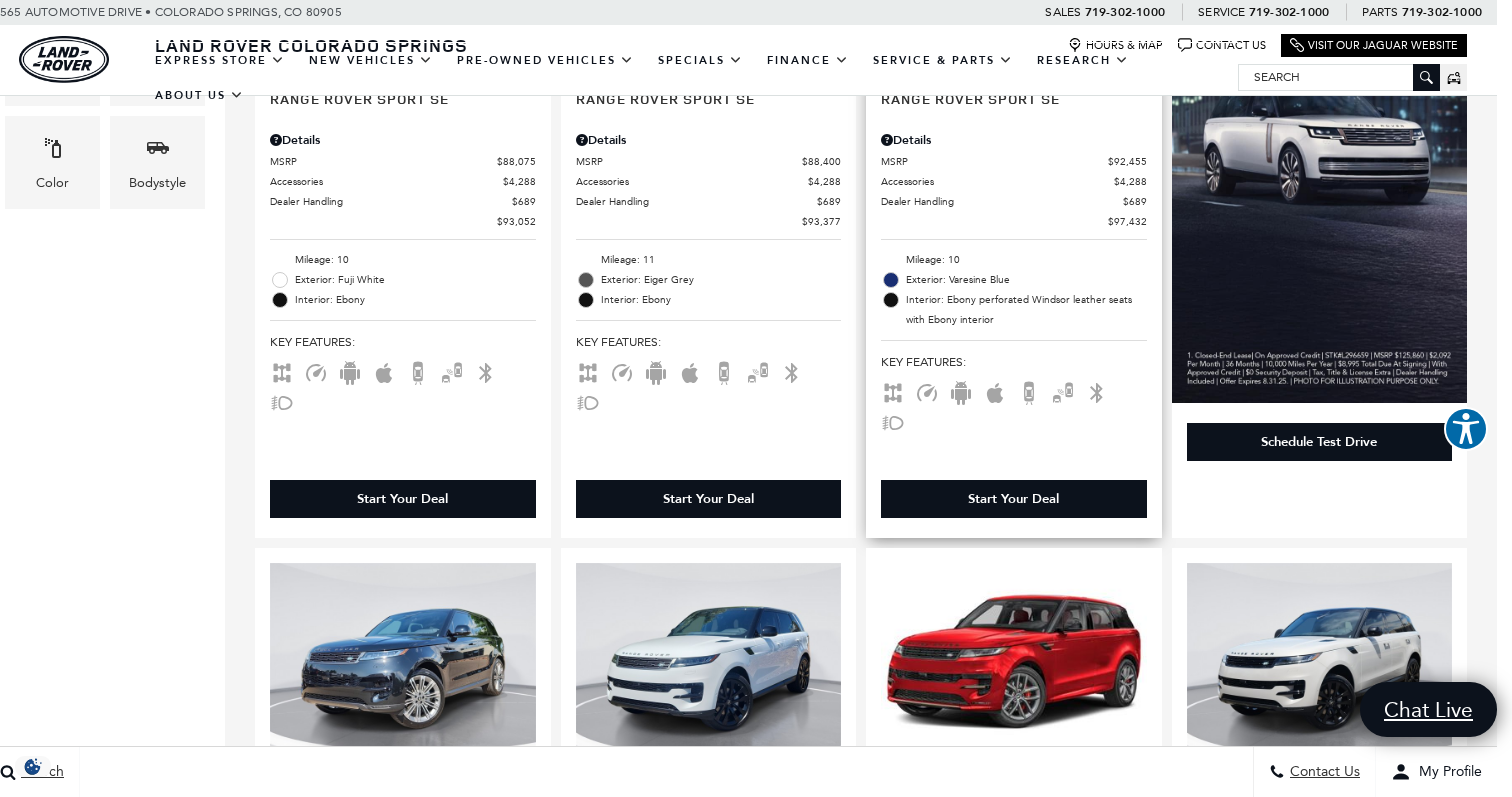 scroll, scrollTop: 868, scrollLeft: 15, axis: both 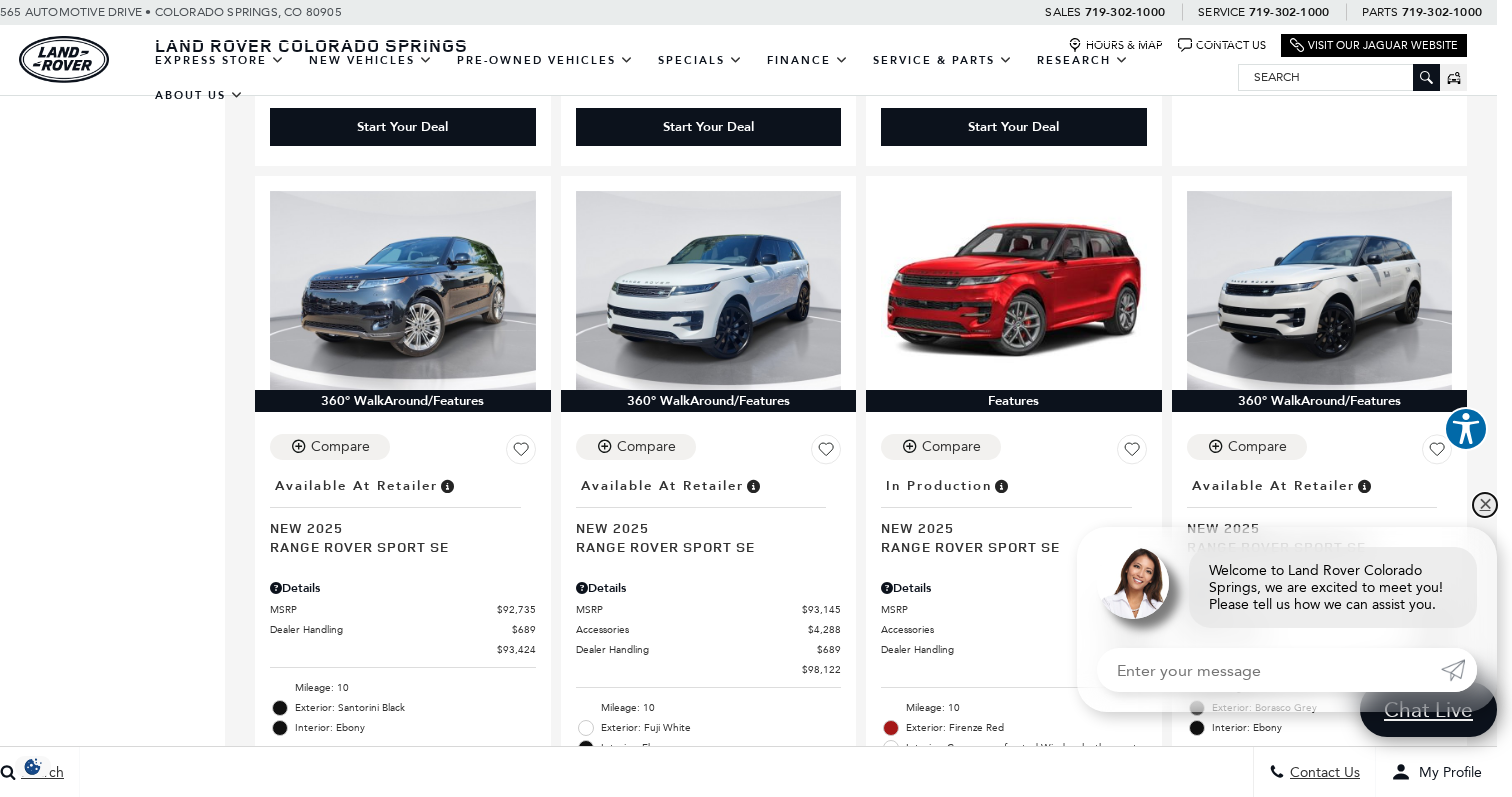 click on "✕" at bounding box center [1485, 505] 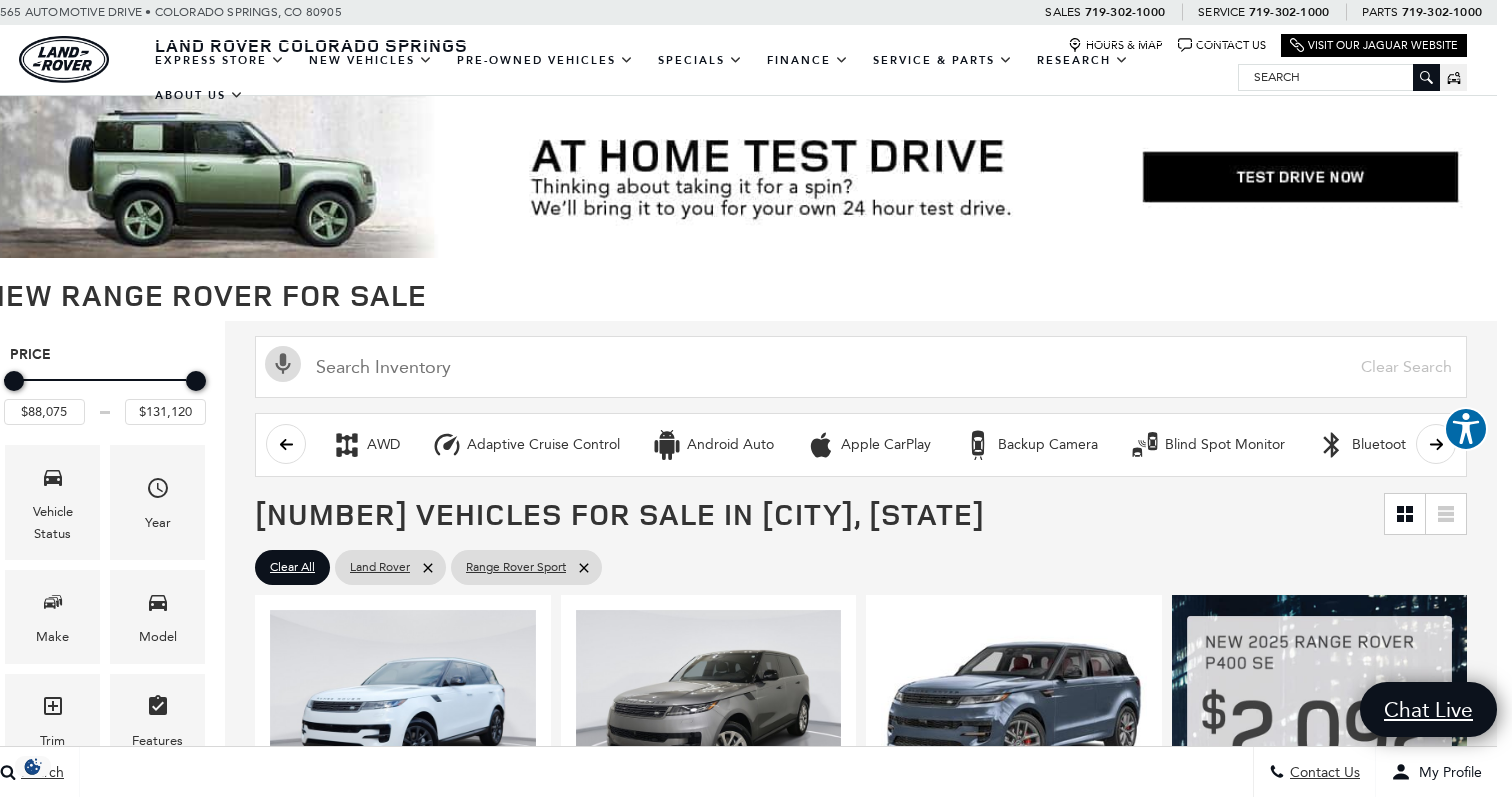 scroll, scrollTop: 0, scrollLeft: 15, axis: horizontal 